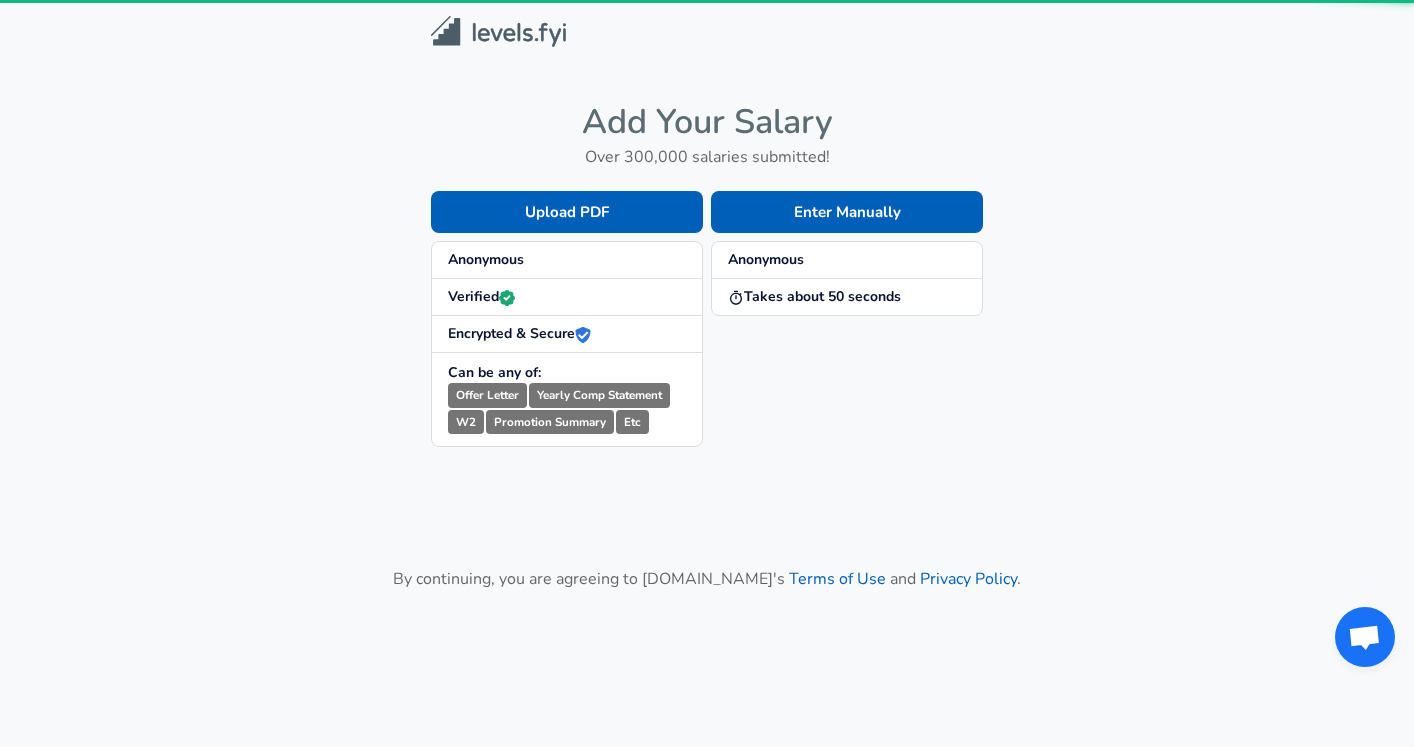 scroll, scrollTop: 0, scrollLeft: 0, axis: both 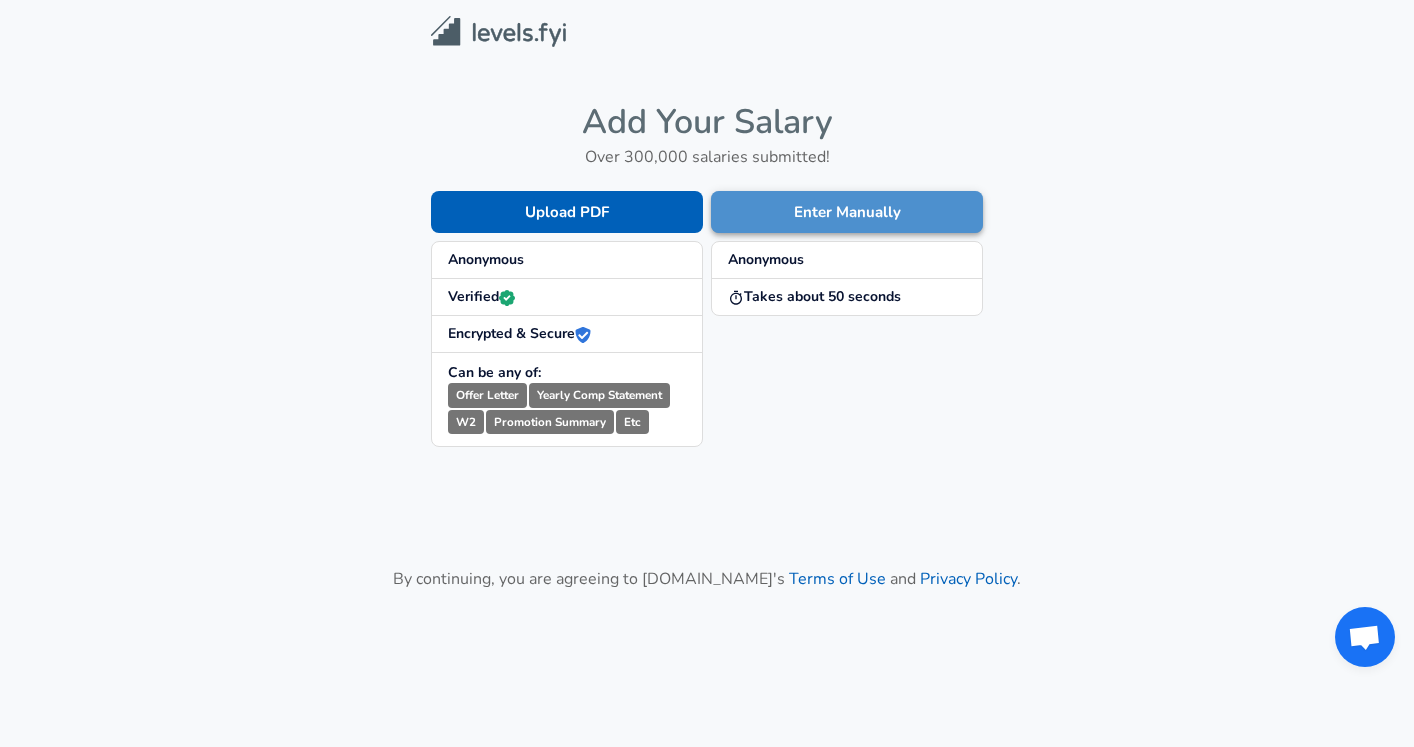 click on "Enter Manually" at bounding box center [847, 212] 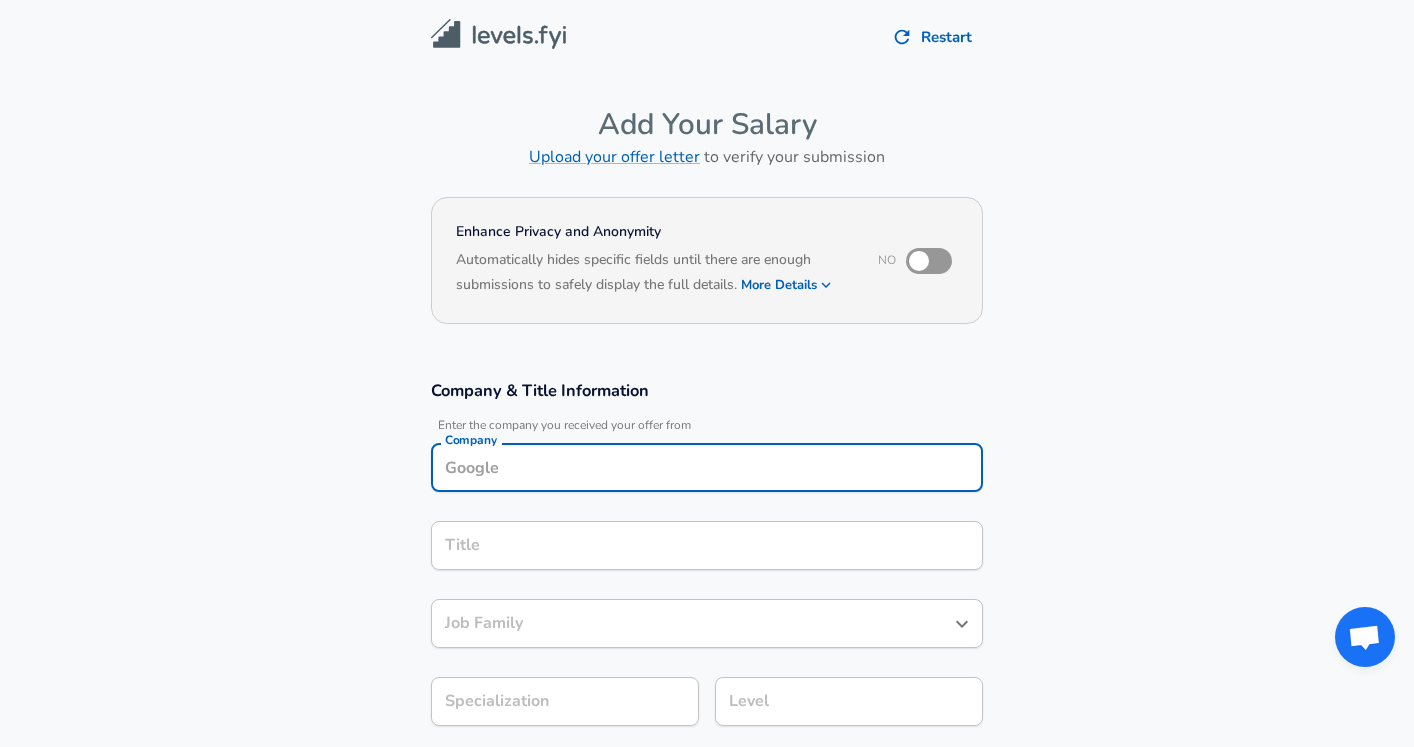 scroll, scrollTop: 20, scrollLeft: 0, axis: vertical 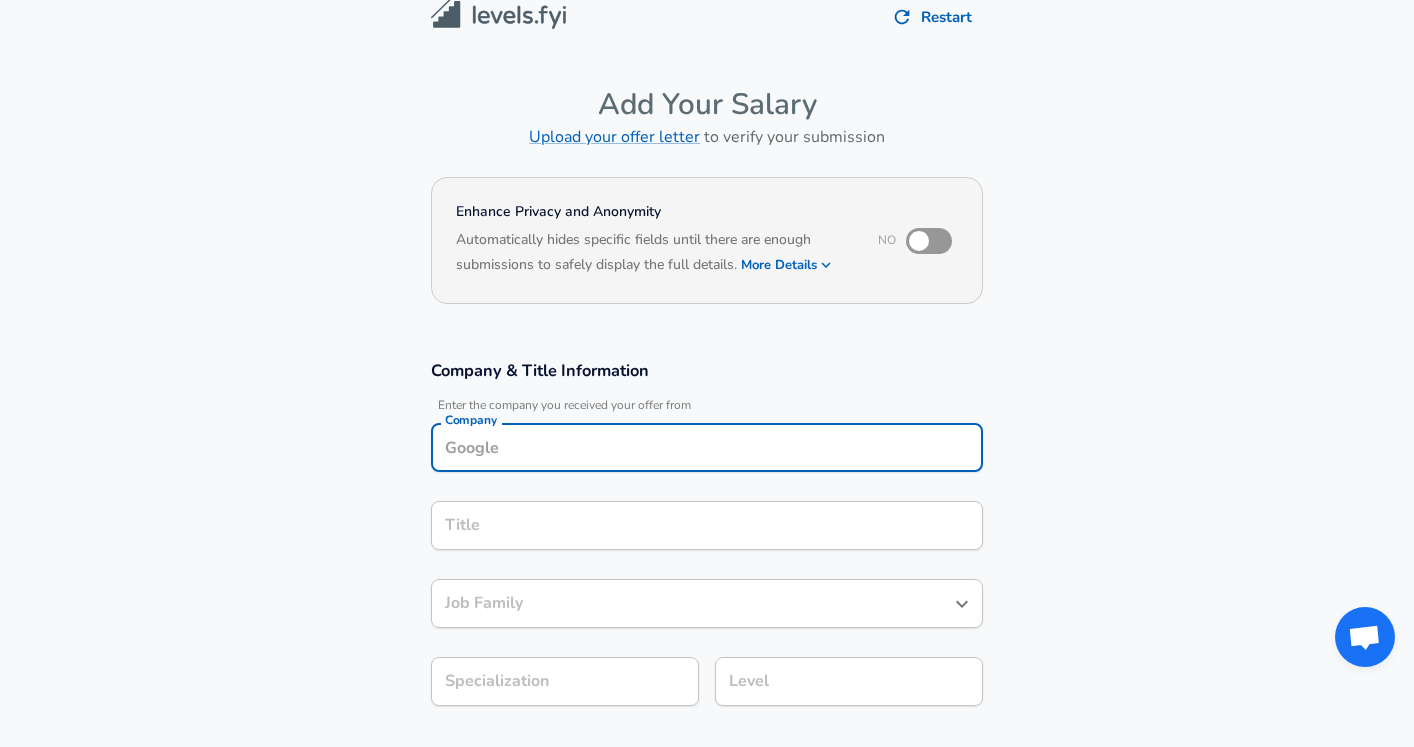 click on "Company" at bounding box center [707, 447] 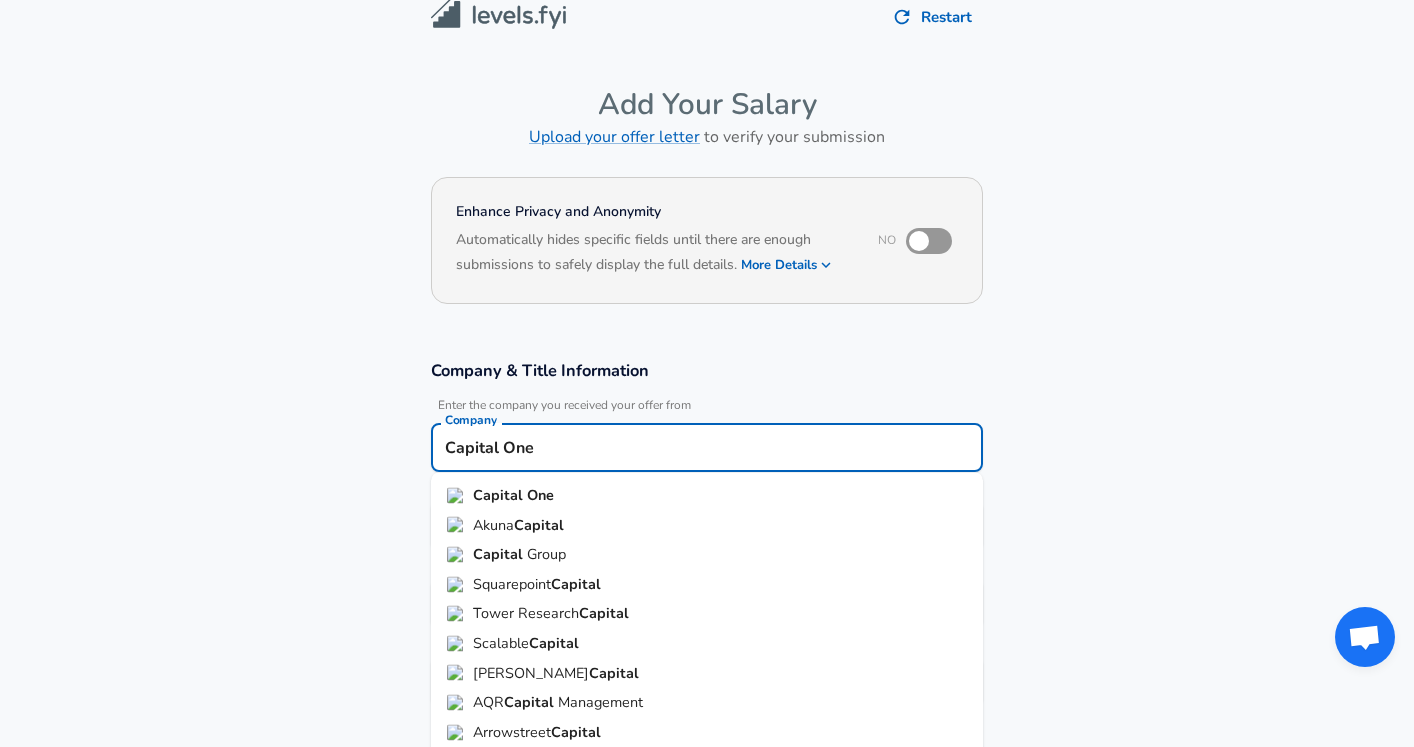 type on "Capital One" 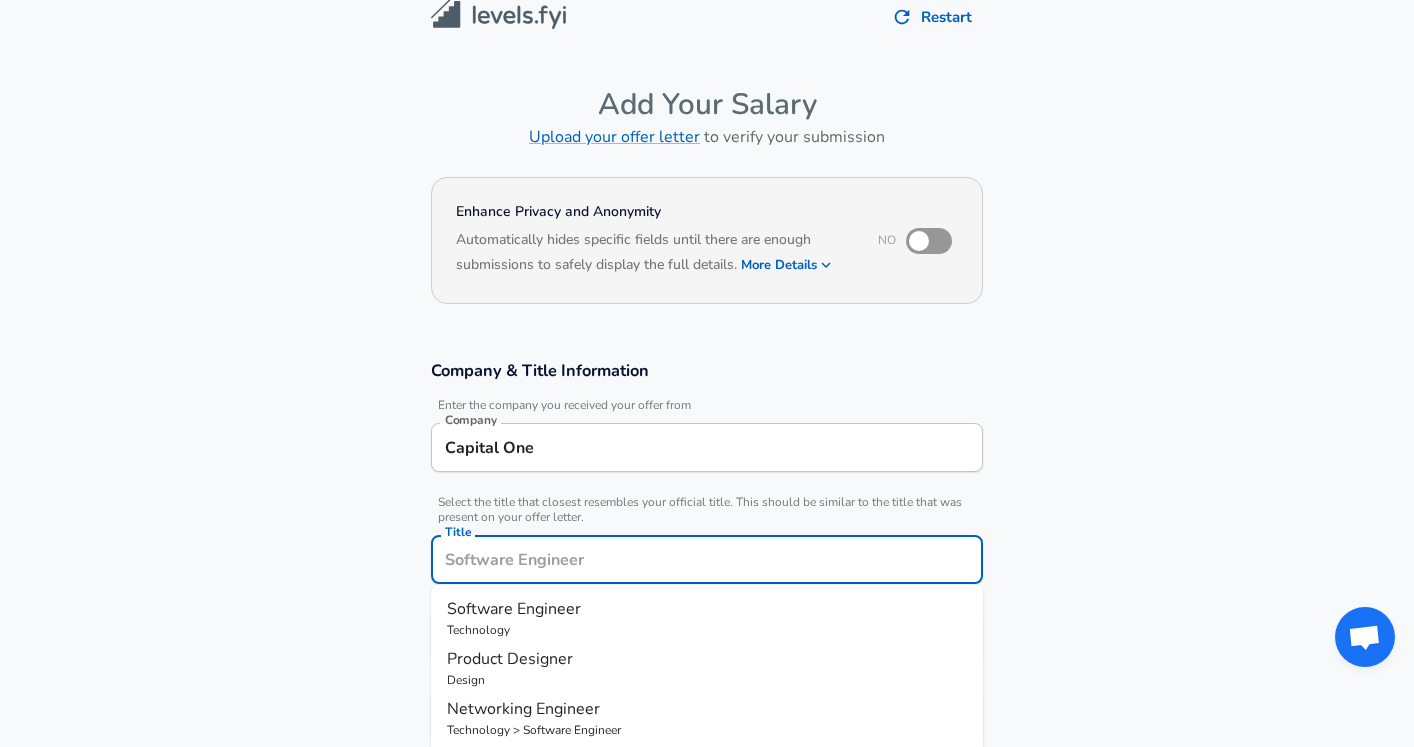 click on "Title" at bounding box center (707, 559) 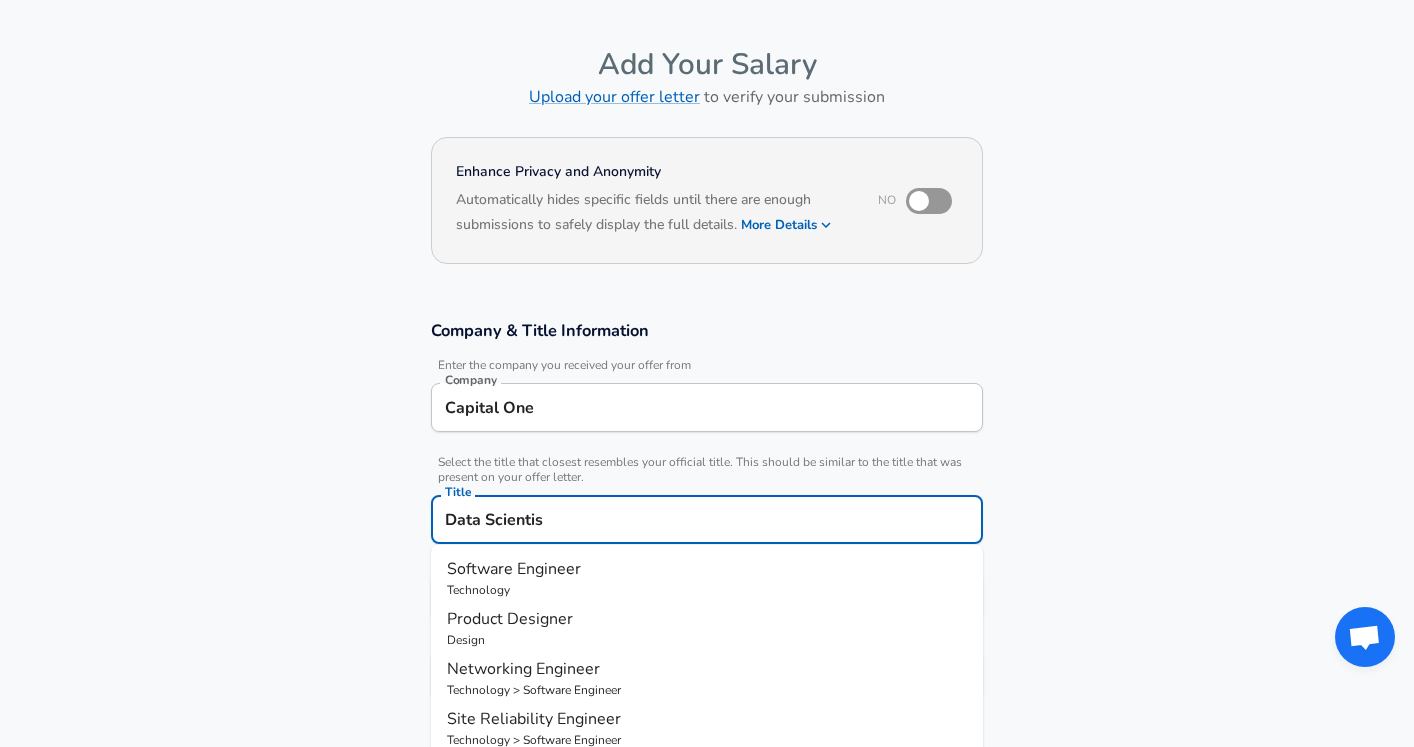 type on "Data Scientist" 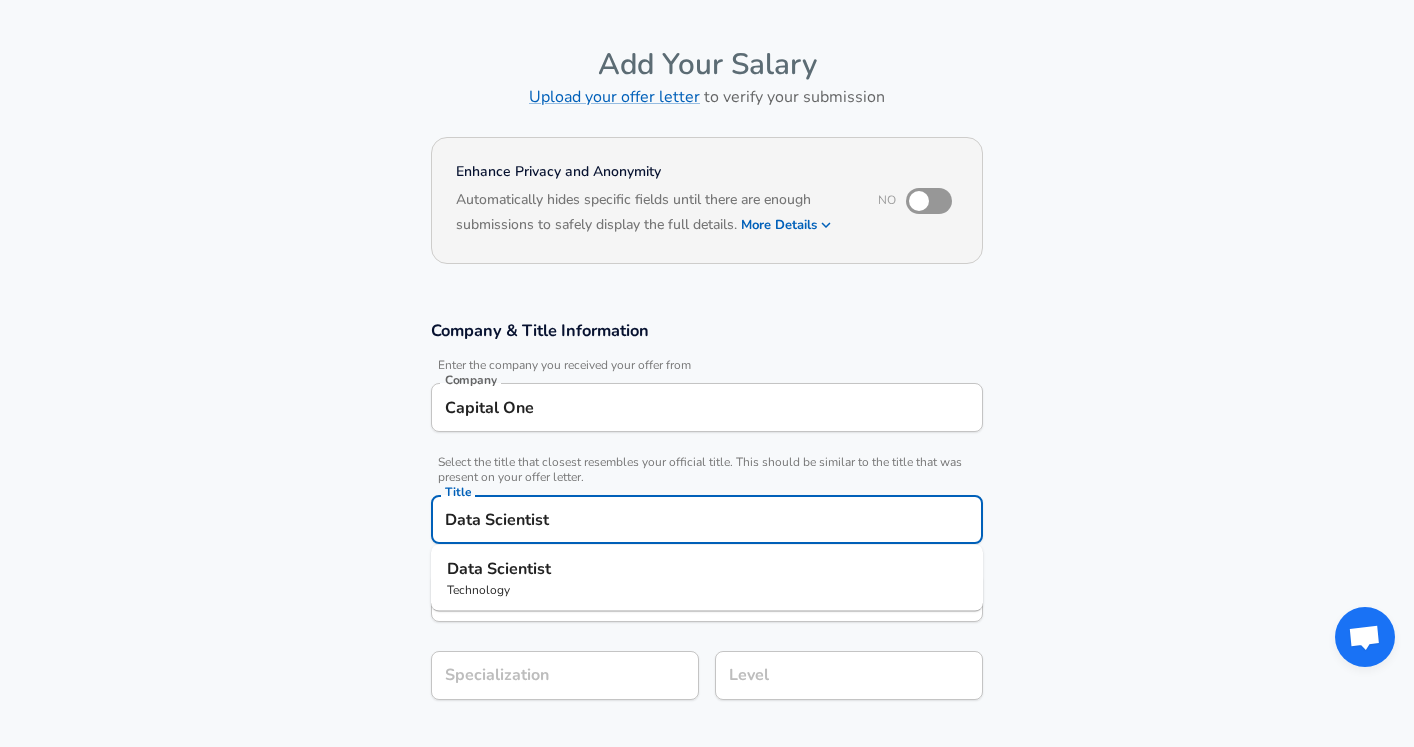 click on "Scientist" at bounding box center [519, 569] 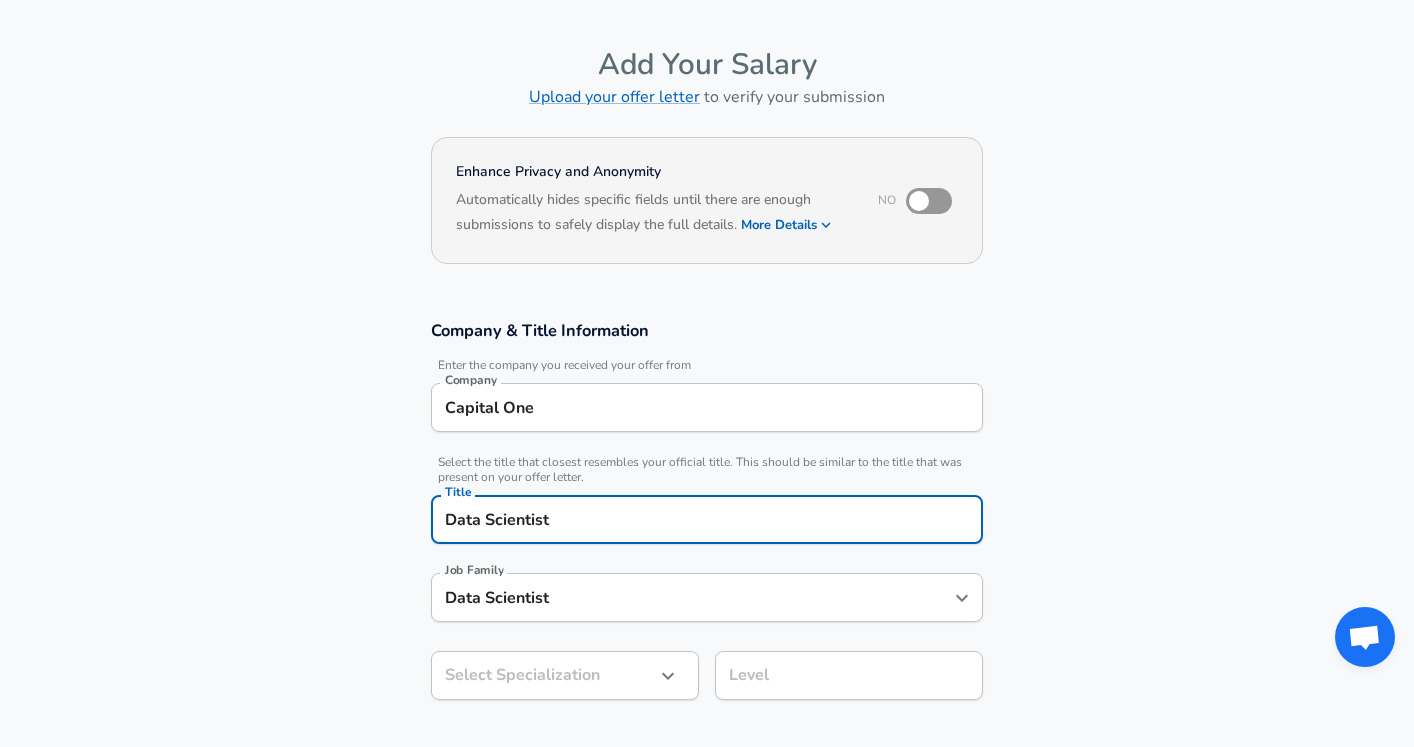 type on "Data Scientist" 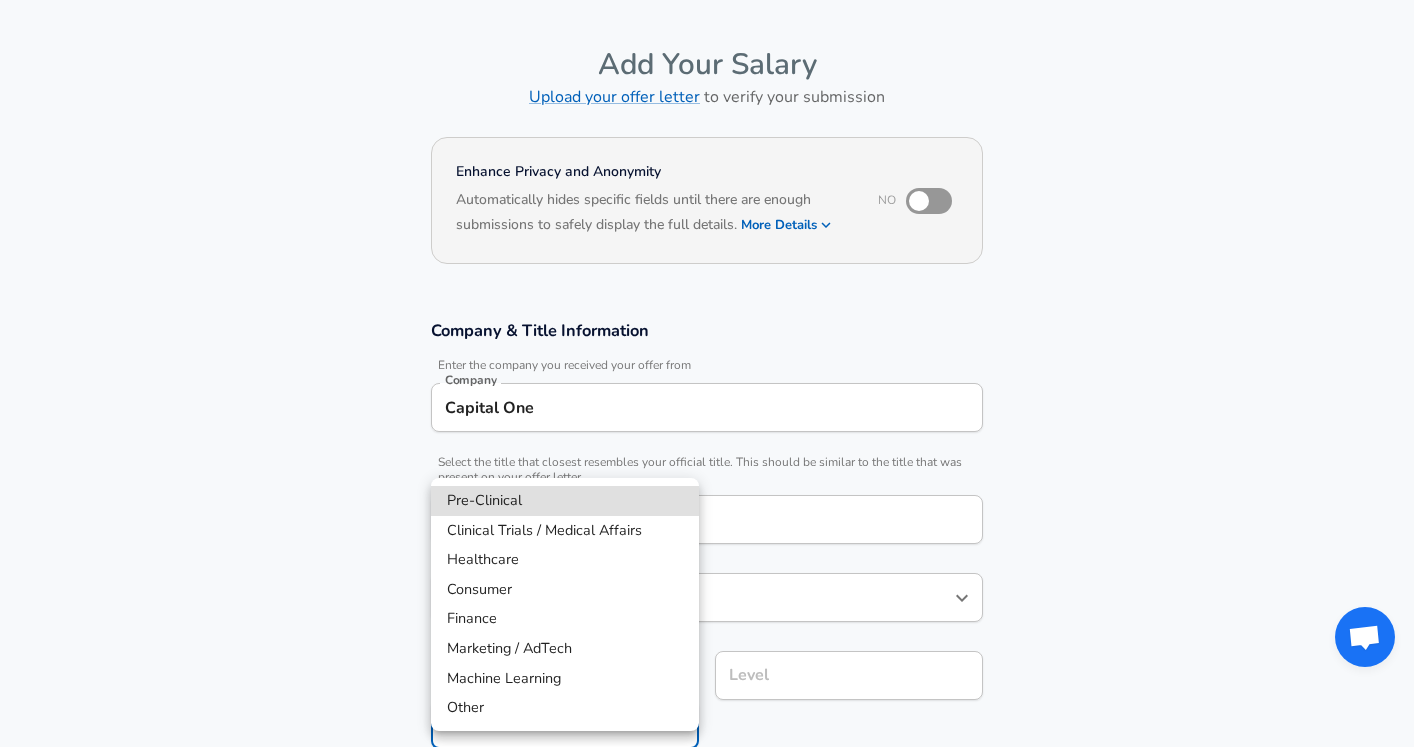 scroll, scrollTop: 120, scrollLeft: 0, axis: vertical 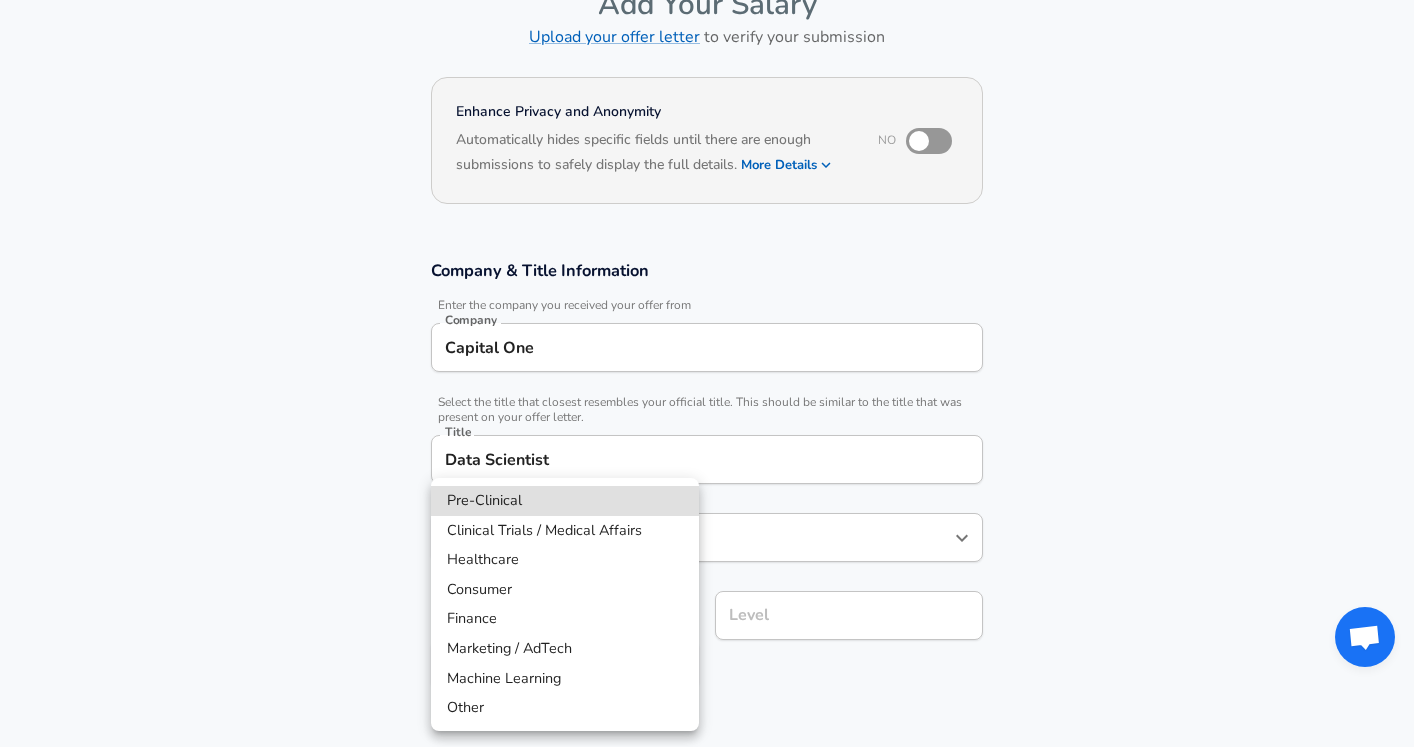 click on "Restart Add Your Salary Upload your offer letter   to verify your submission Enhance Privacy and Anonymity No Automatically hides specific fields until there are enough submissions to safely display the full details.   More Details Based on your submission and the data points that we have already collected, we will automatically hide and anonymize specific fields if there aren't enough data points to remain sufficiently anonymous. Company & Title Information   Enter the company you received your offer from Company Capital One Company   Select the title that closest resembles your official title. This should be similar to the title that was present on your offer letter. Title Data Scientist Title Job Family Data Scientist Job Family   Select a Specialization that best fits your role. If you can't find one, select 'Other' to enter a custom specialization Select Specialization ​ Select Specialization Level Level Work Experience and Location These compensation details are from the perspective of a: New Offer" at bounding box center [707, 253] 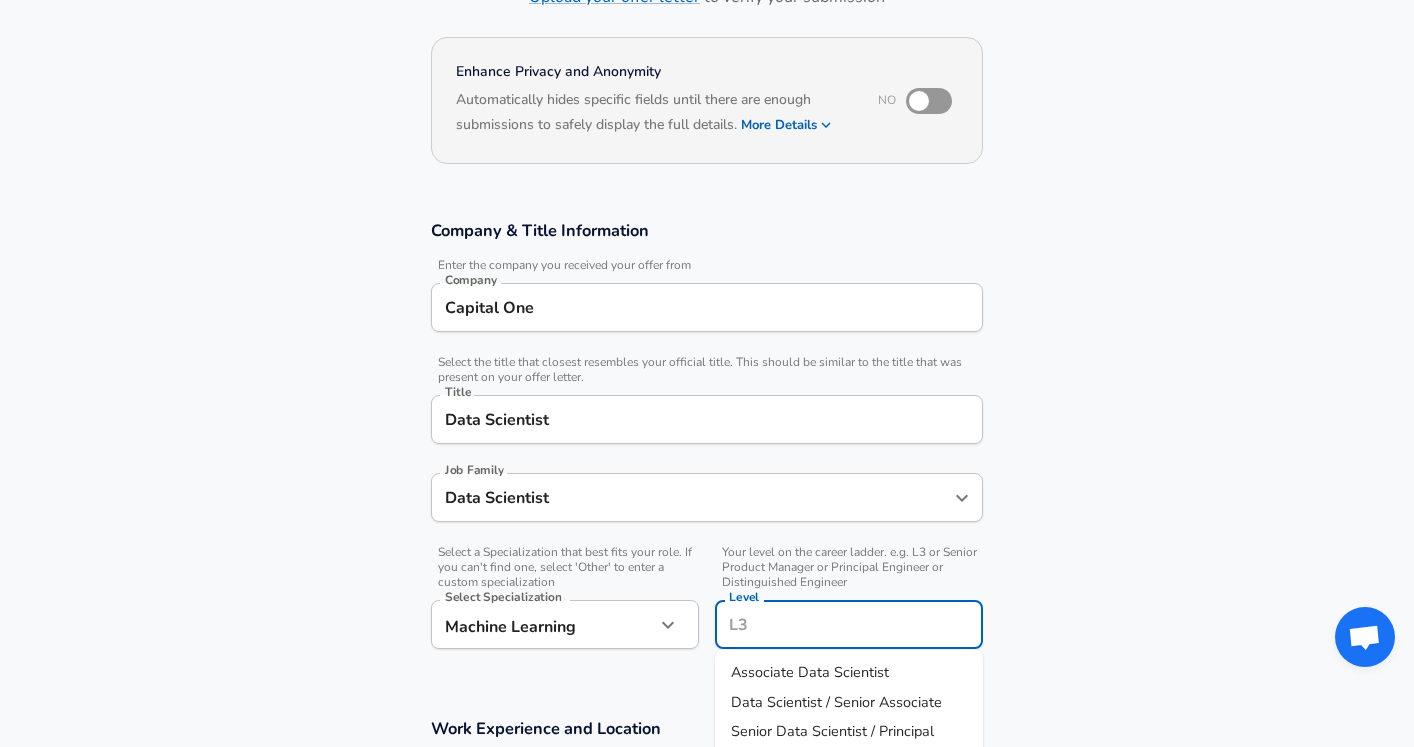 click on "Level" at bounding box center (849, 624) 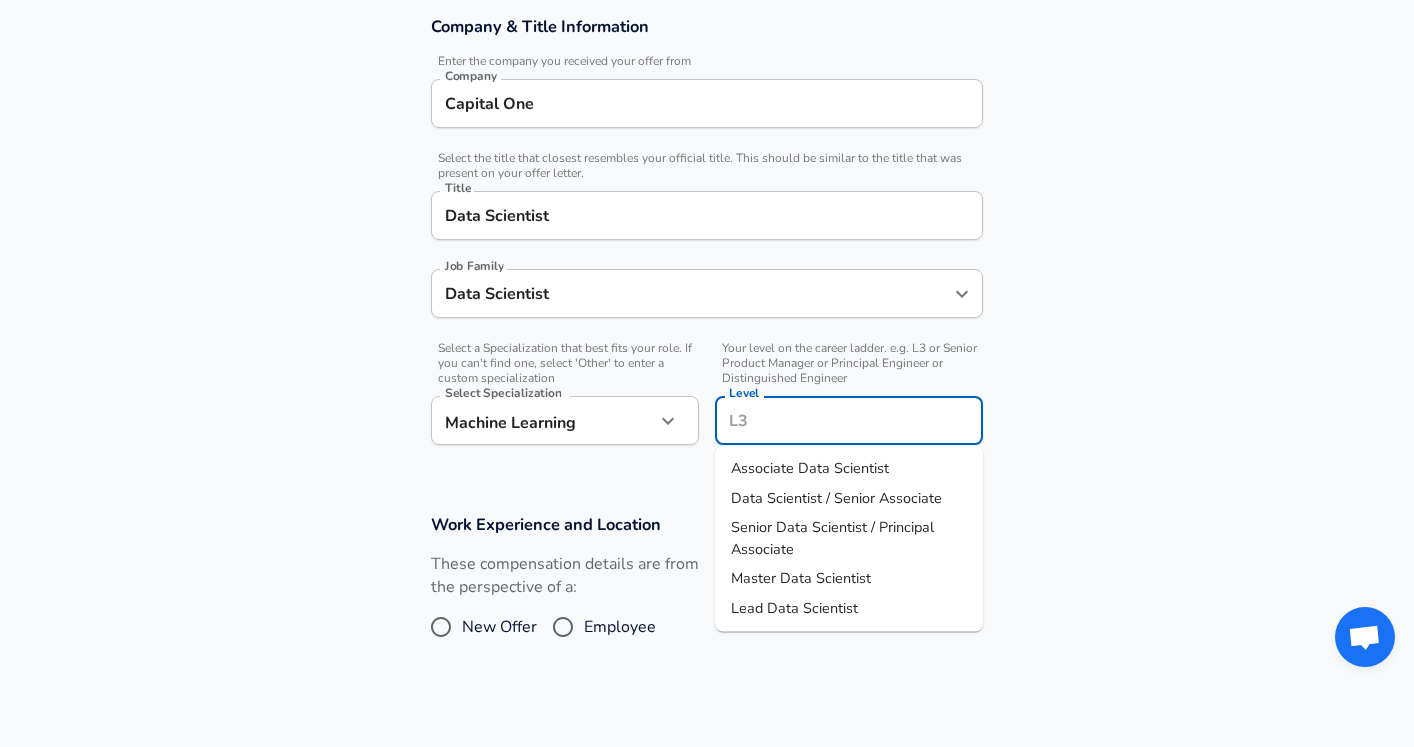 scroll, scrollTop: 371, scrollLeft: 0, axis: vertical 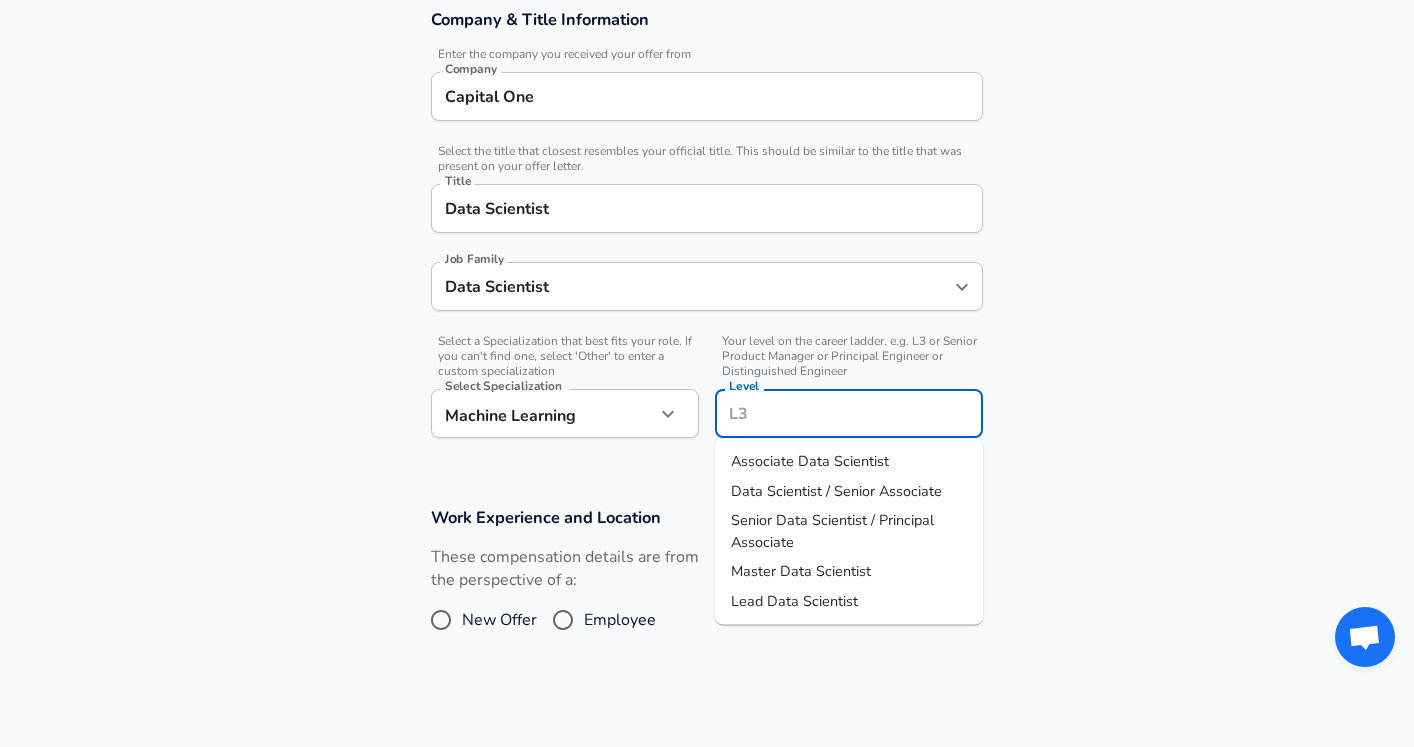 click on "Senior Data Scientist / Principal Associate" at bounding box center [832, 531] 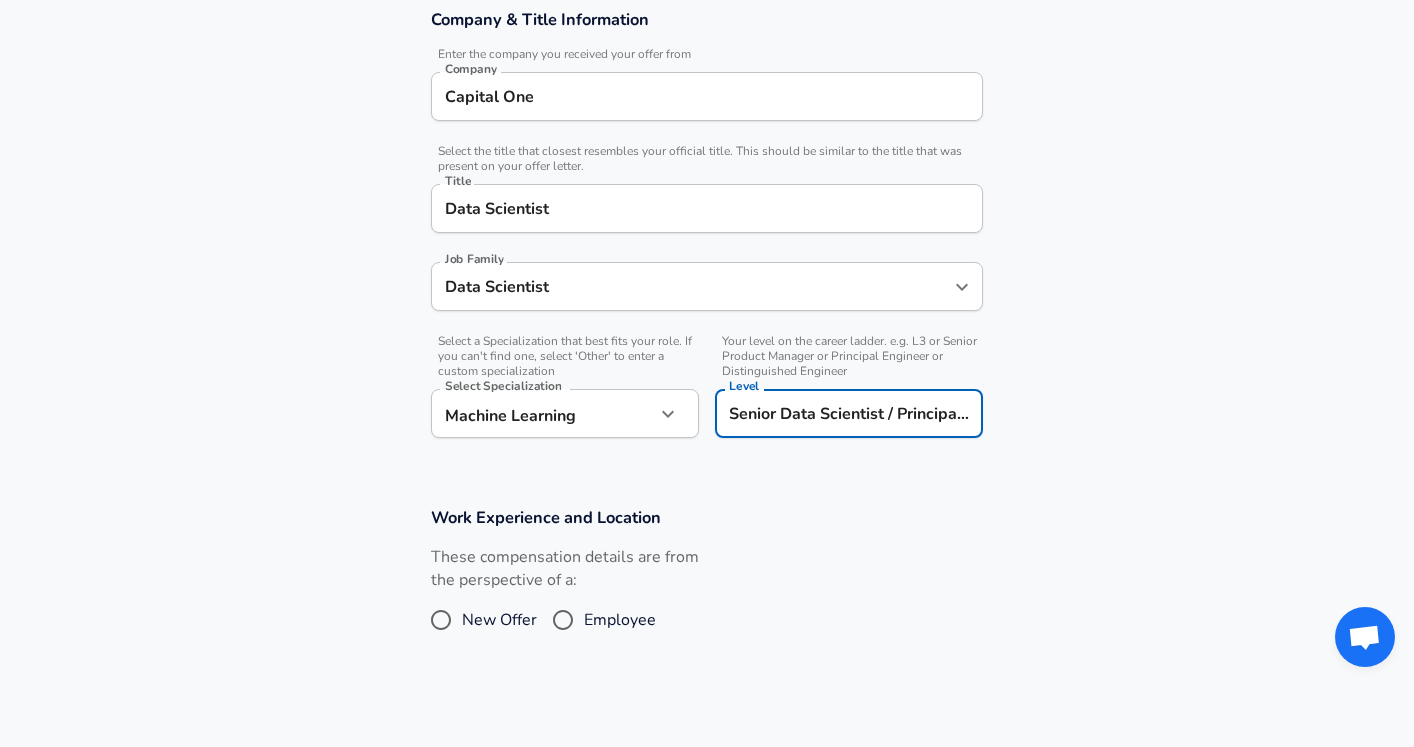 click on "Employee" at bounding box center (620, 620) 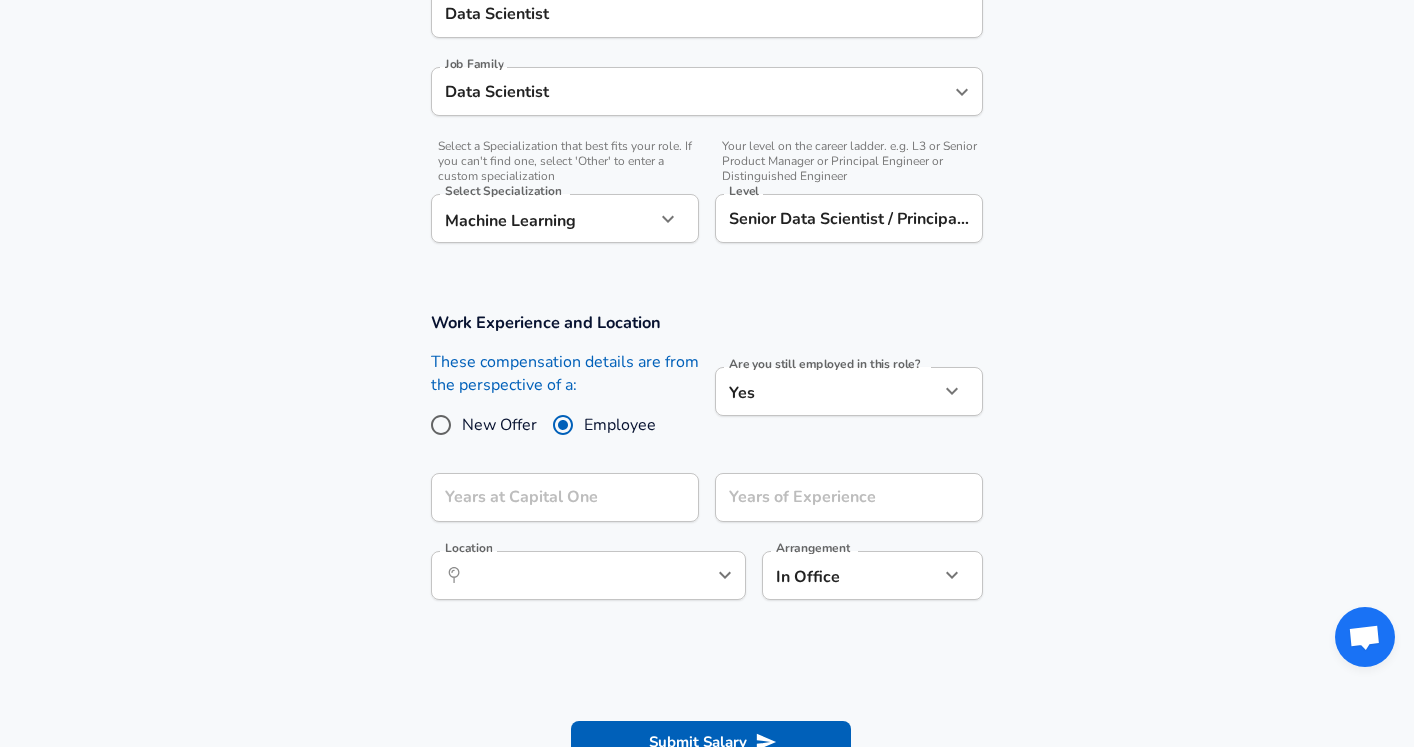 scroll, scrollTop: 666, scrollLeft: 0, axis: vertical 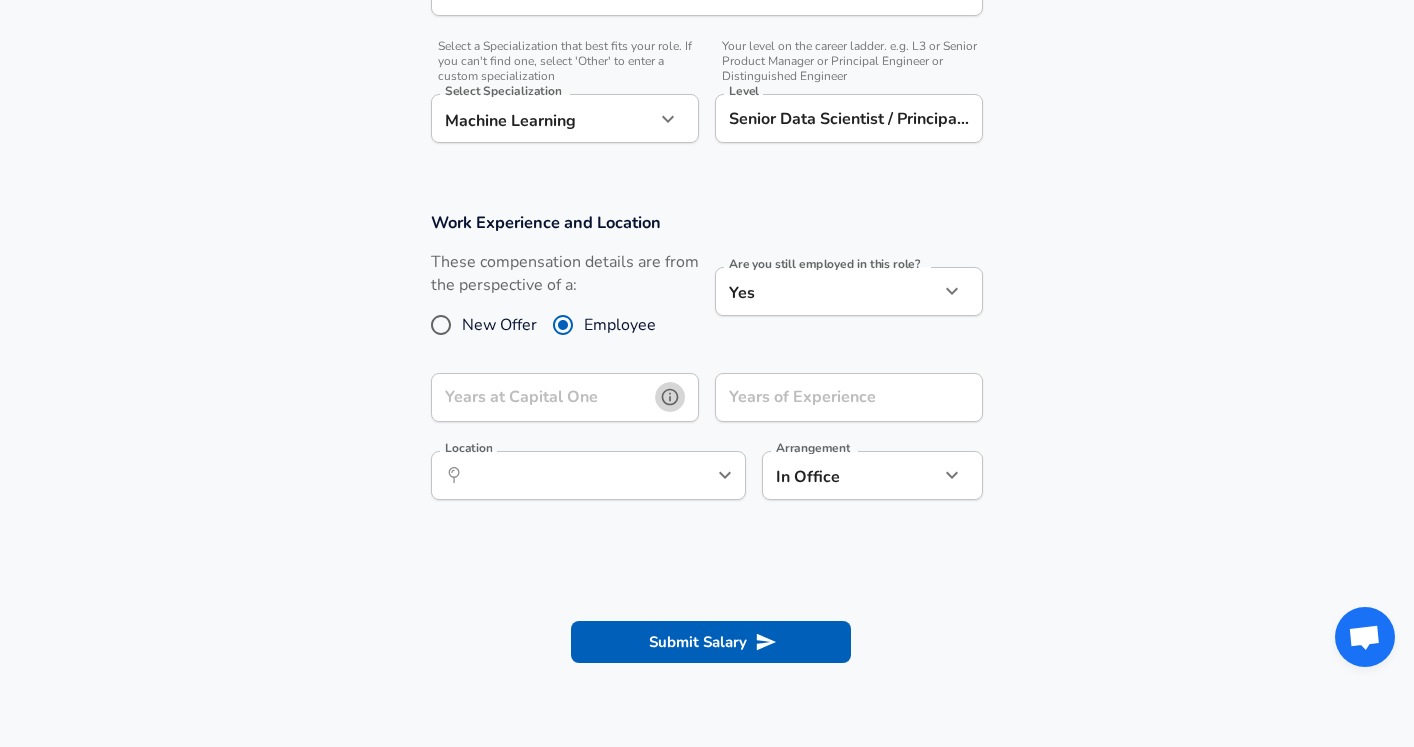 click 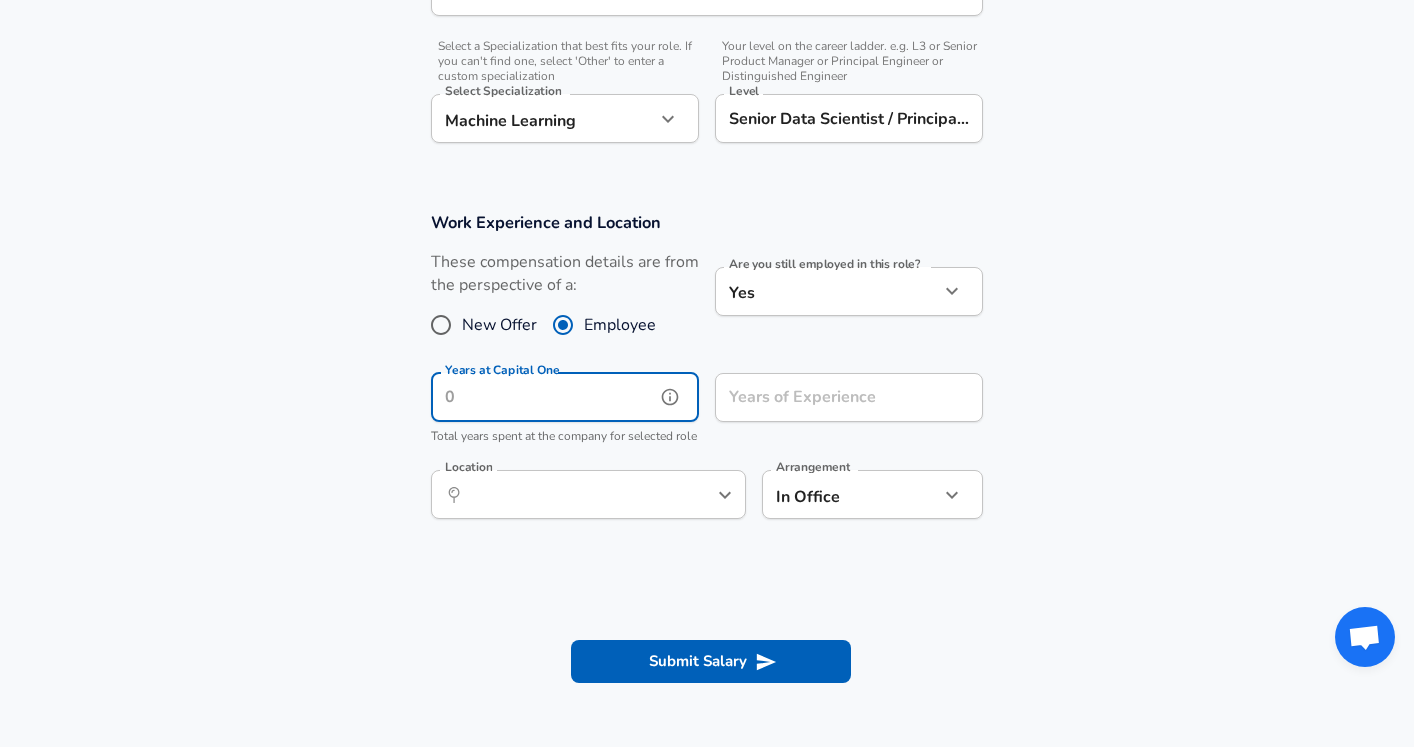 click on "Years at Capital One" at bounding box center (543, 397) 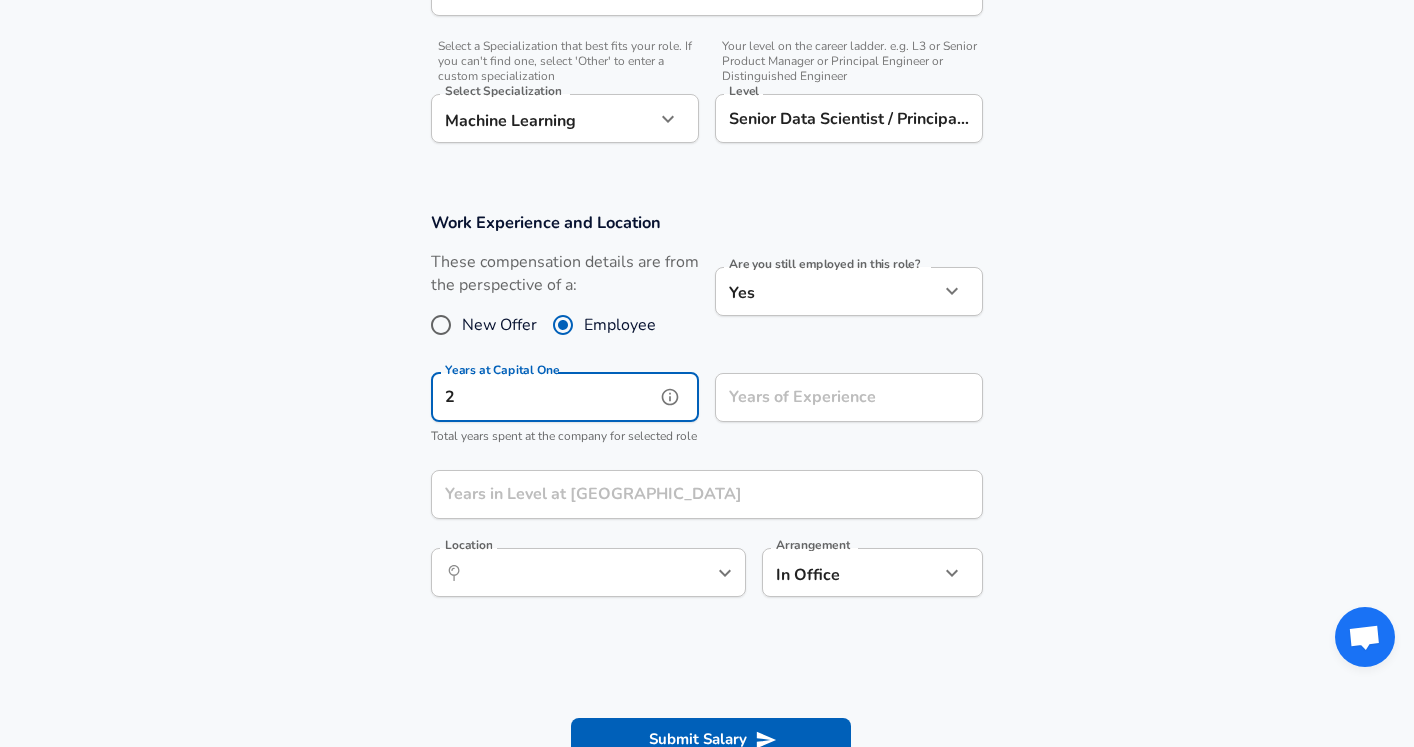 type on "2" 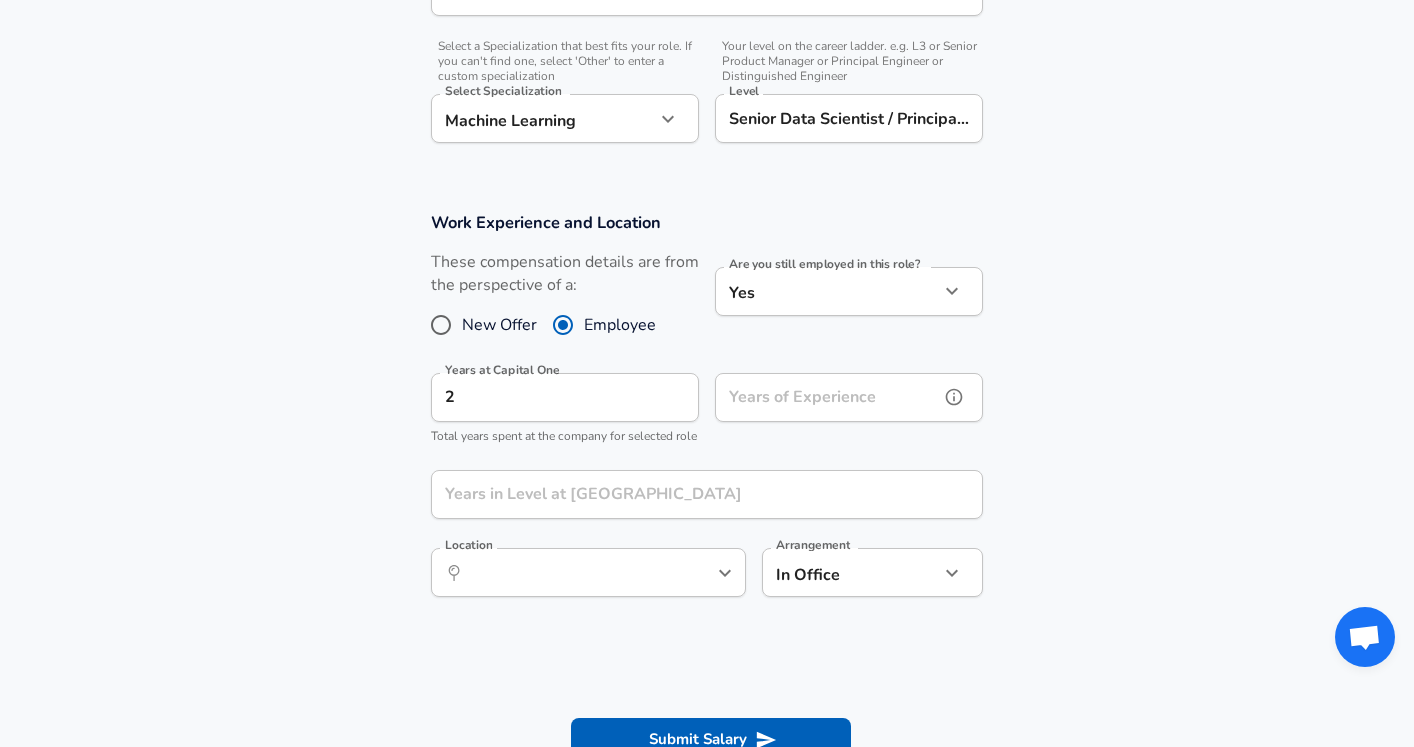 click on "Years of Experience Years of Experience" at bounding box center (849, 400) 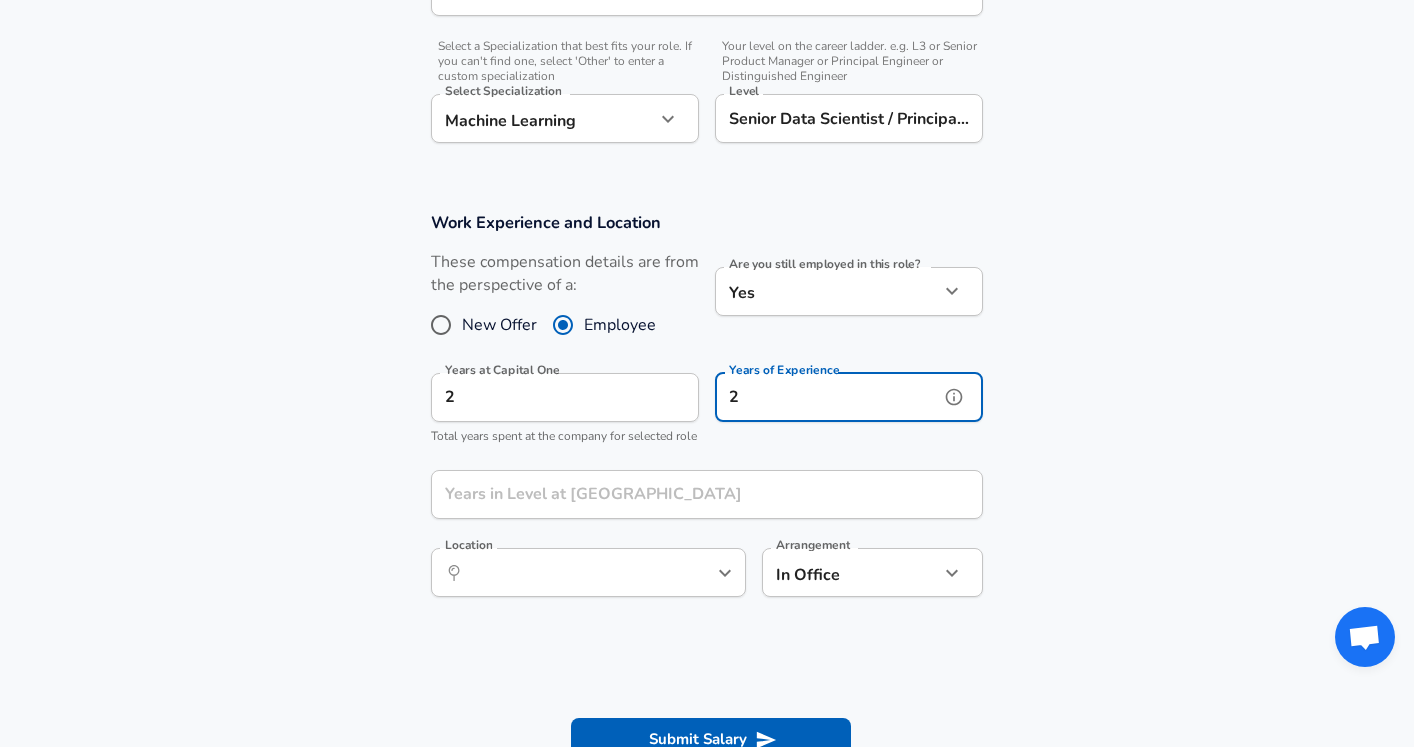 type on "2" 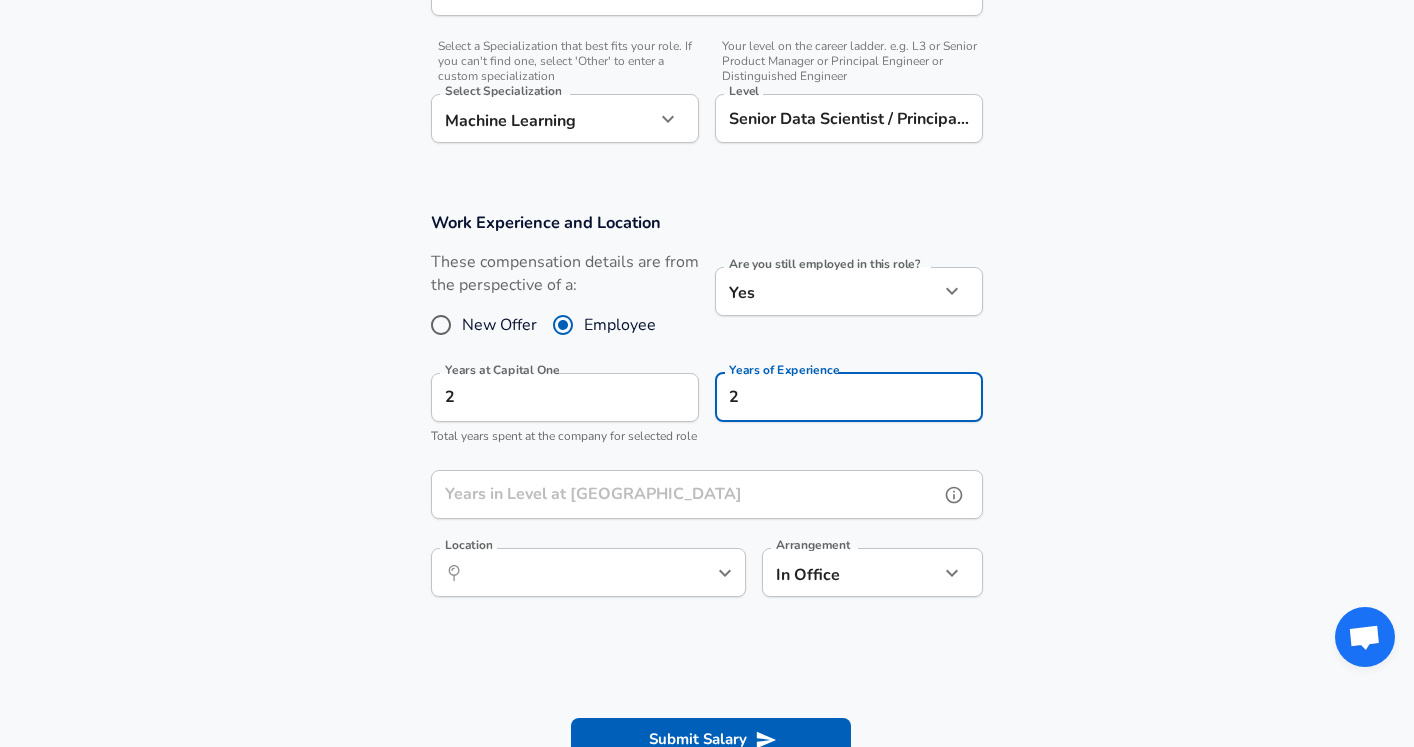 click on "Years in Level at [GEOGRAPHIC_DATA]" at bounding box center (685, 494) 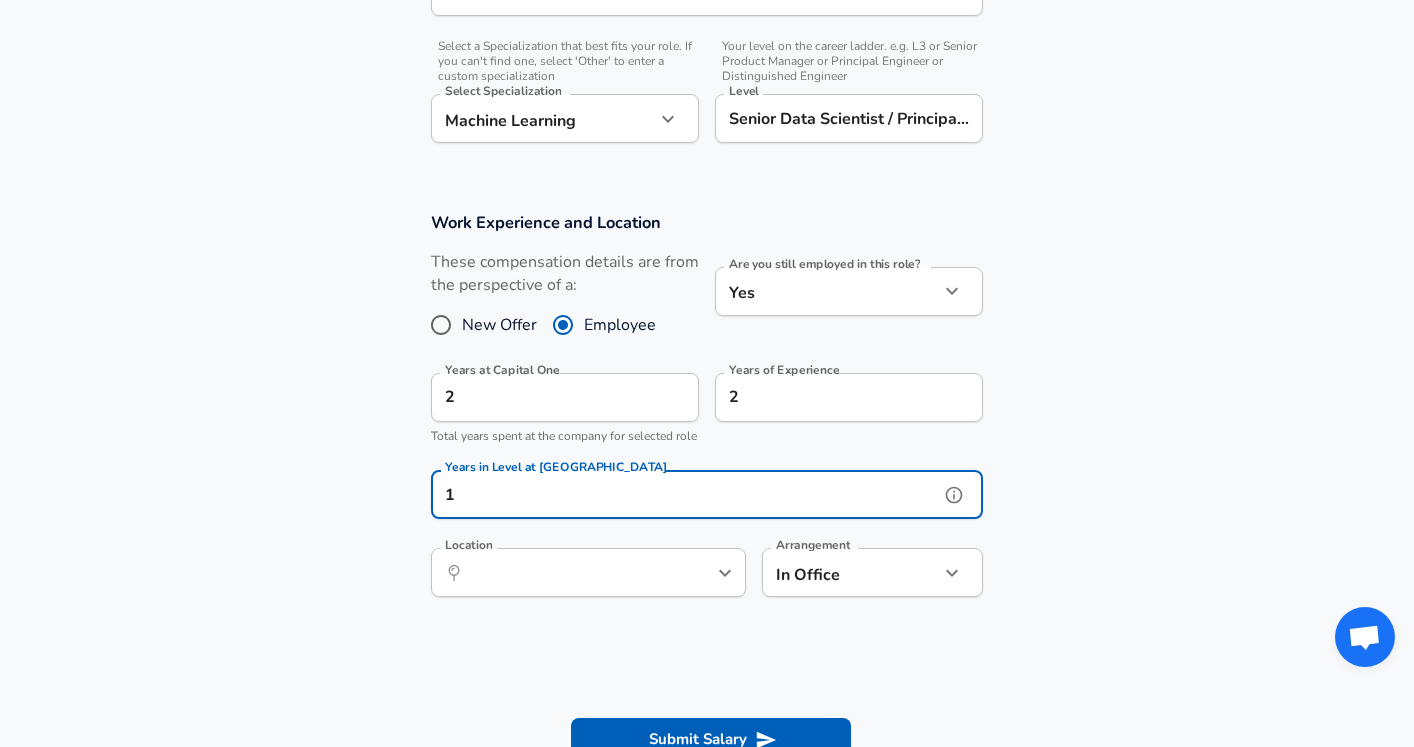 type on "1" 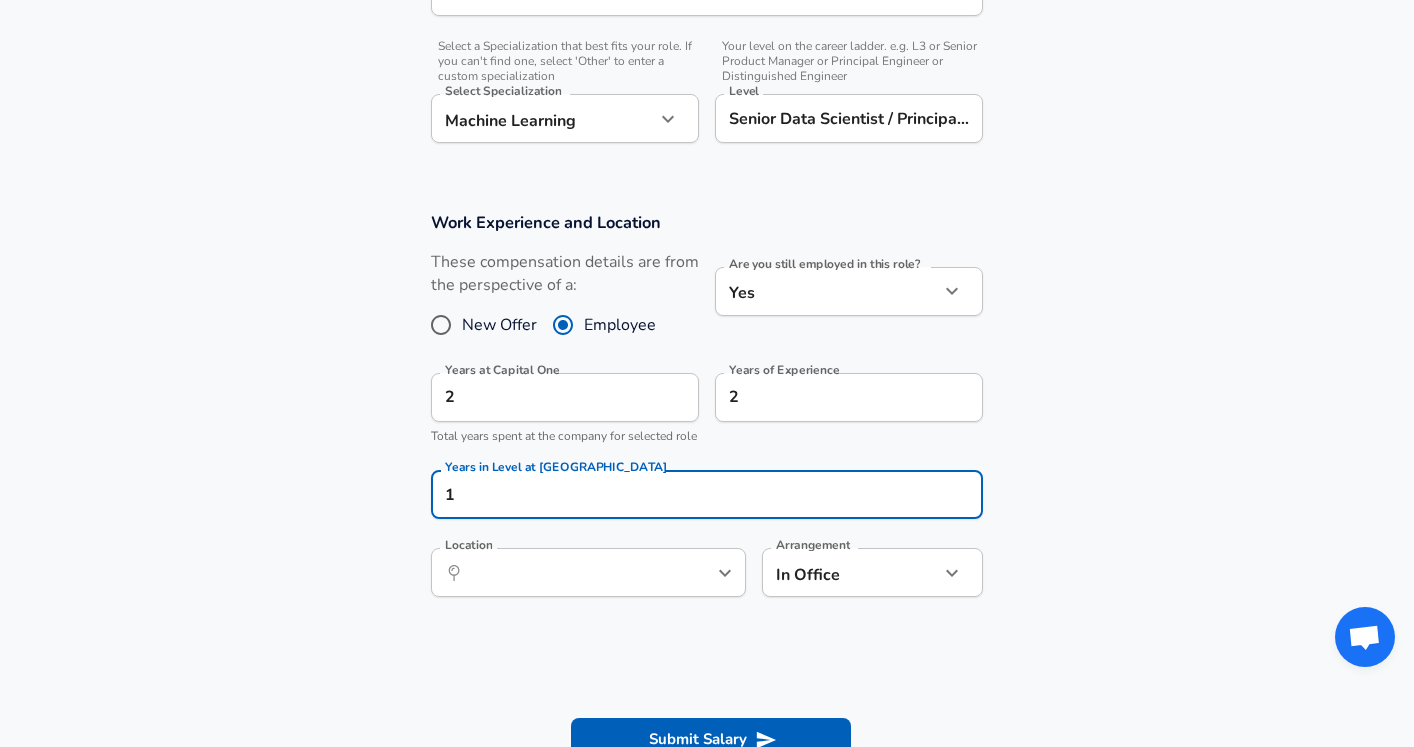 click on "Work Experience and Location These compensation details are from the perspective of a: New Offer Employee Are you still employed in this role? Yes yes Are you still employed in this role? Years at Capital One 2 Years at Capital One   Total years spent at the company for selected role Years of Experience 2 Years of Experience Years in Level at Capital One 1 Years in Level at Capital One Location ​ Location Arrangement In Office office Arrangement" at bounding box center [707, 415] 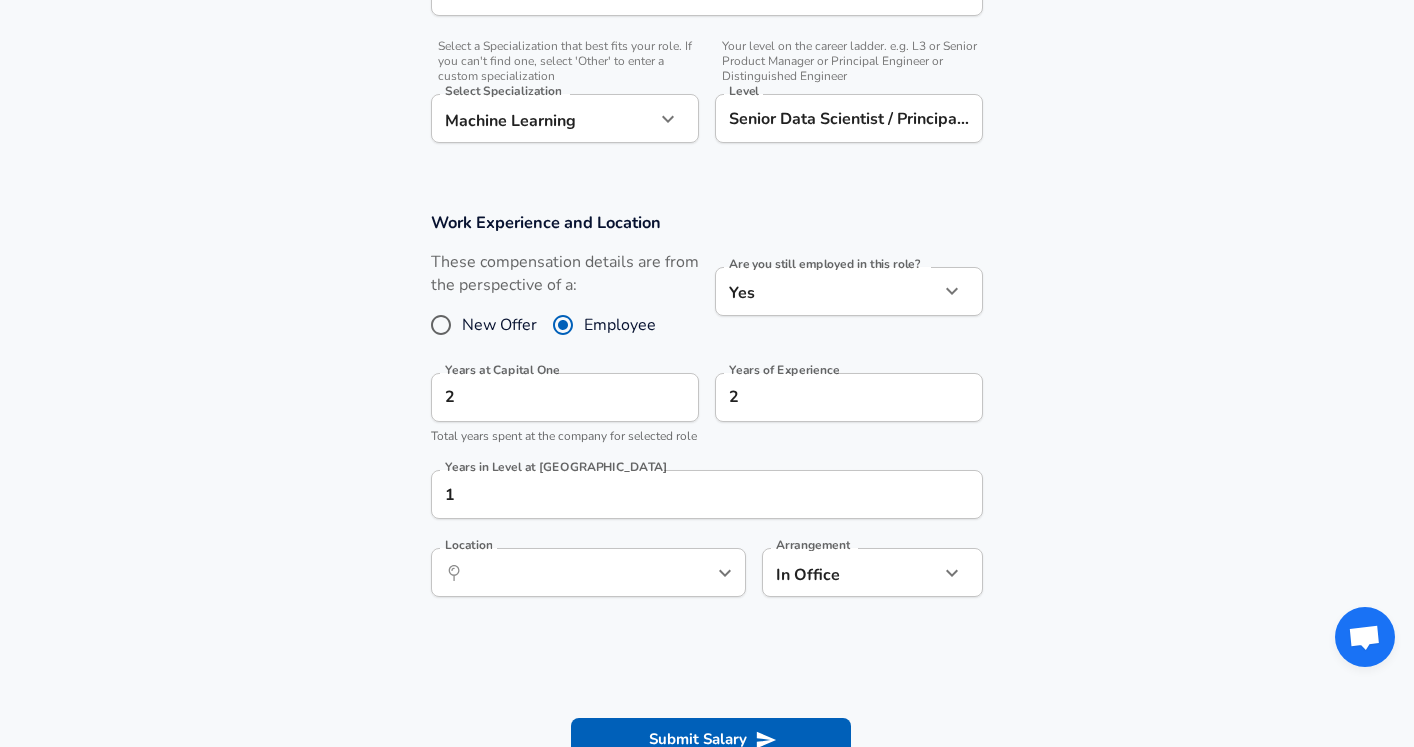click at bounding box center (692, 573) 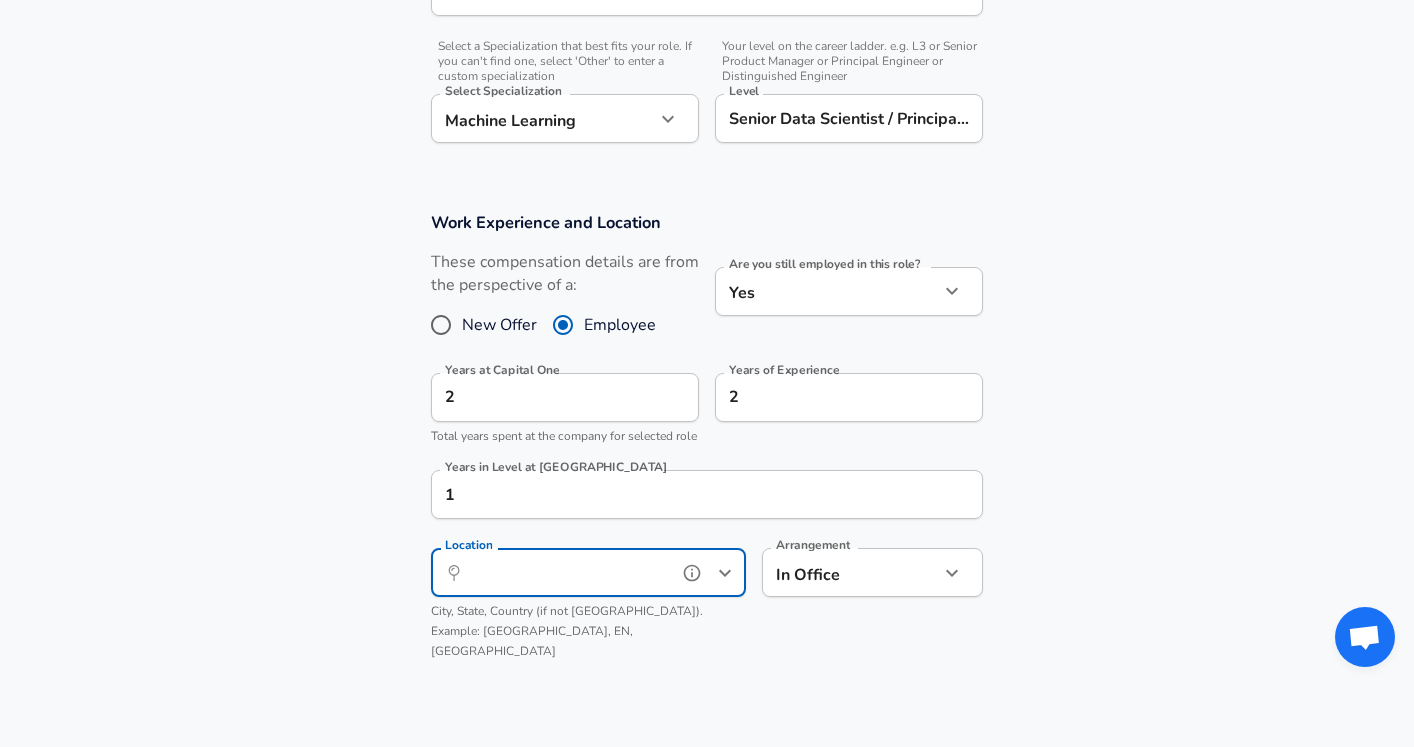 click on "Location" at bounding box center [566, 572] 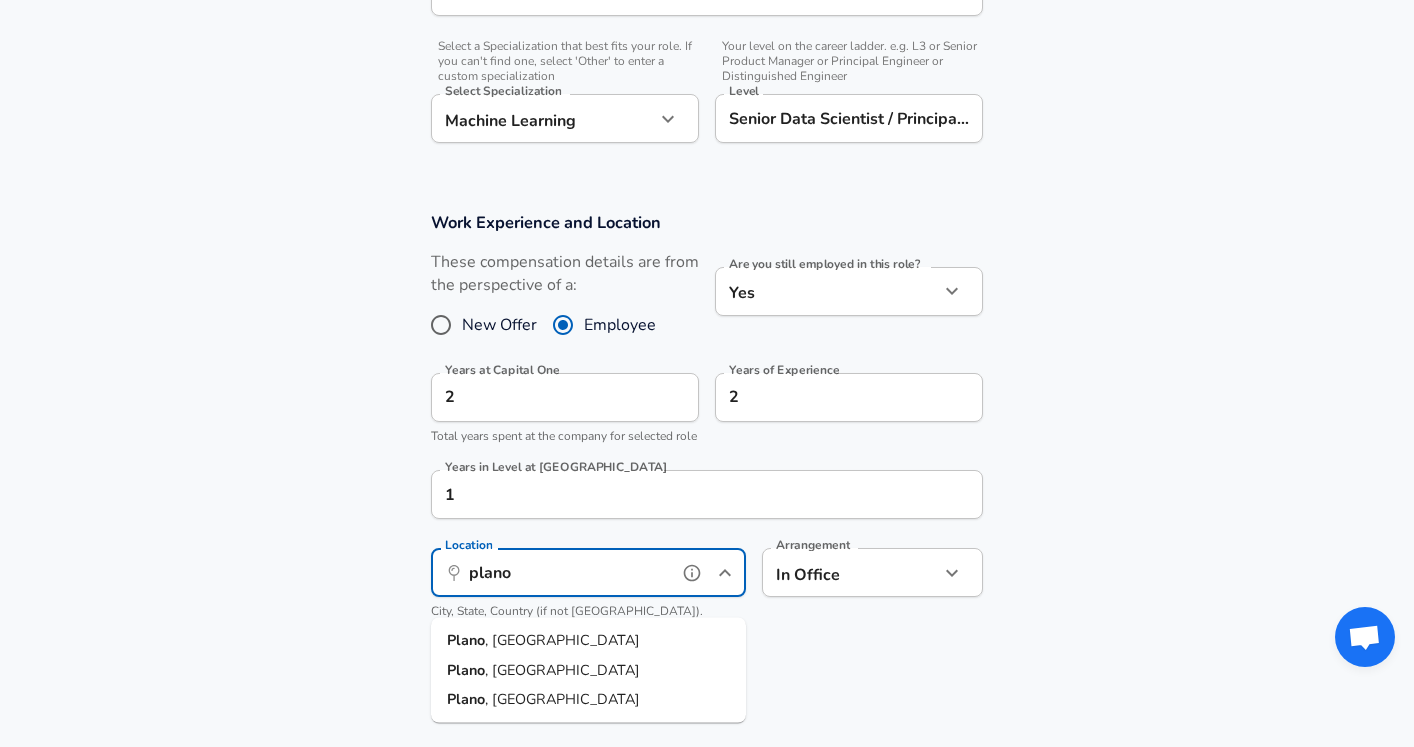 click on "[GEOGRAPHIC_DATA] , [GEOGRAPHIC_DATA]" at bounding box center (588, 641) 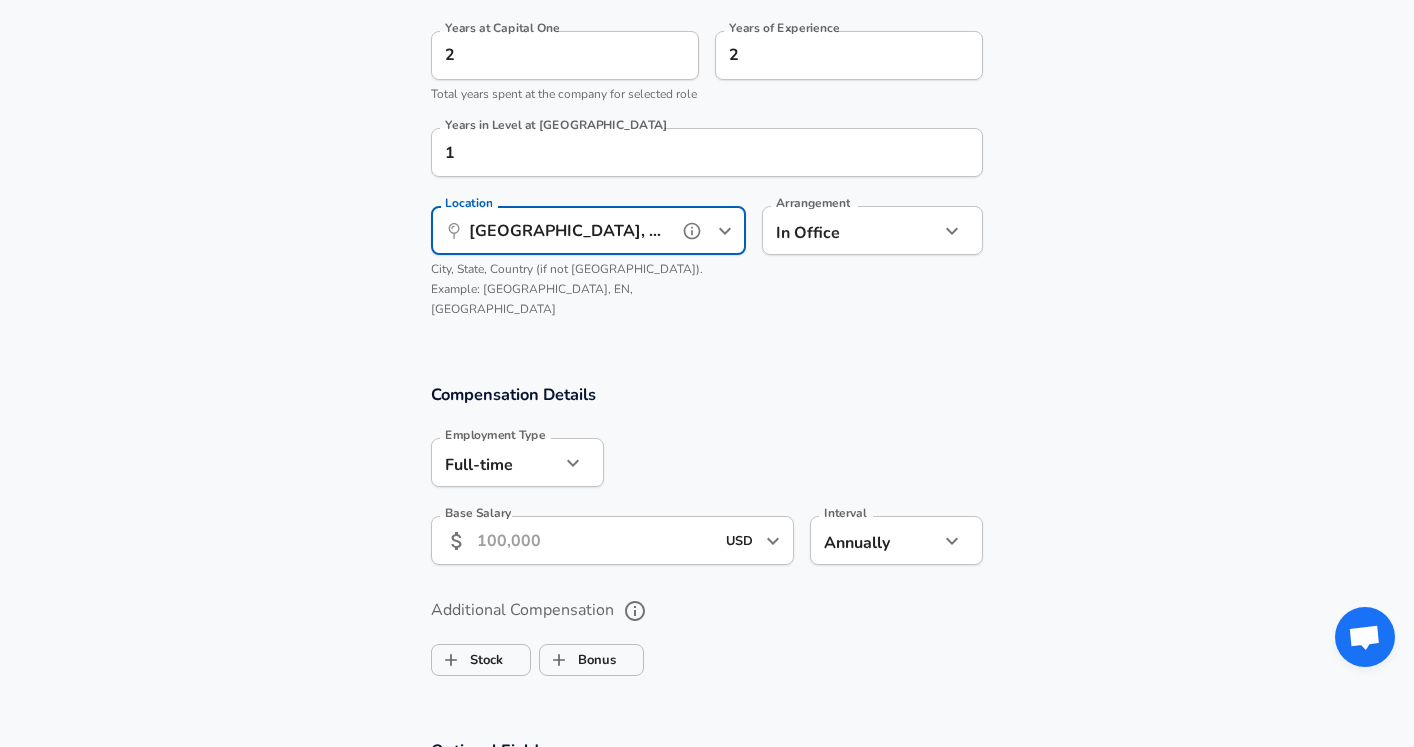 scroll, scrollTop: 1032, scrollLeft: 0, axis: vertical 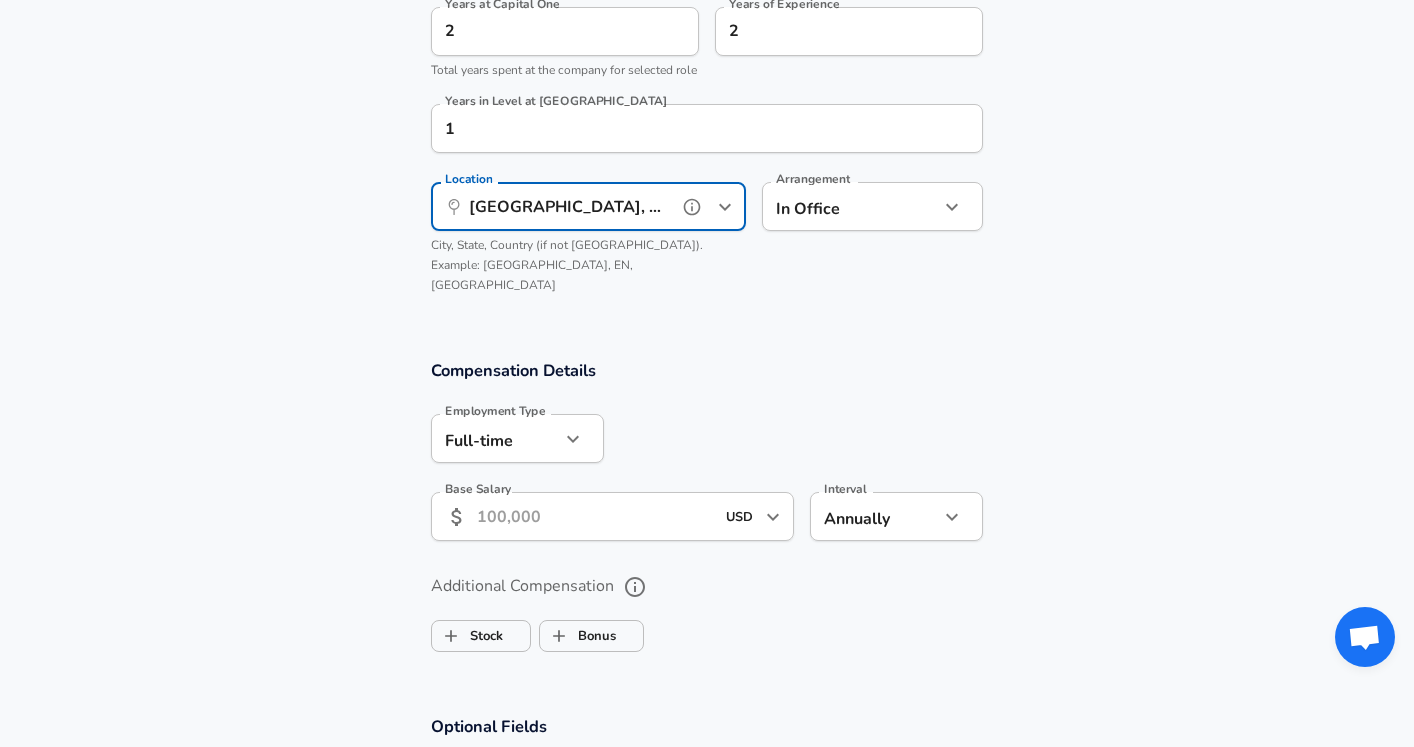 type on "[GEOGRAPHIC_DATA], [GEOGRAPHIC_DATA]" 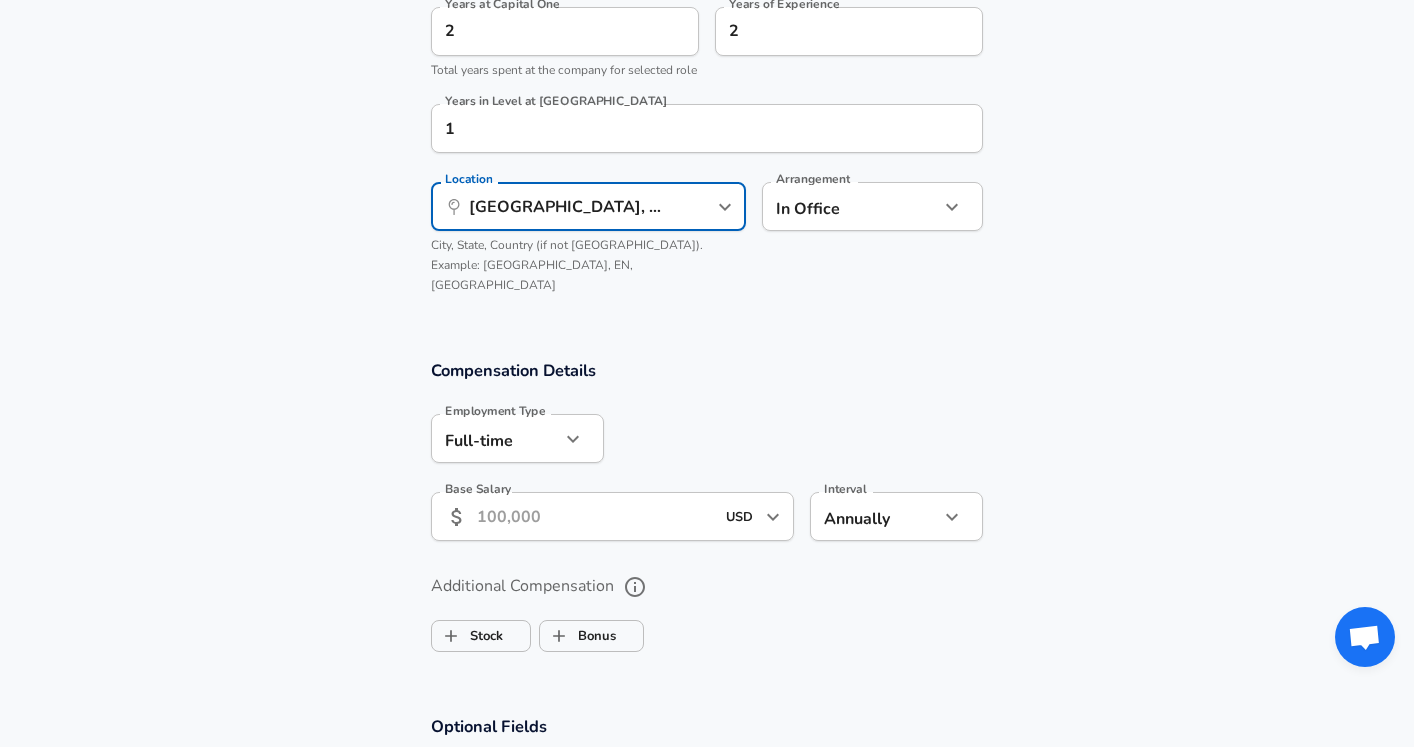 click on "Base Salary" at bounding box center (595, 516) 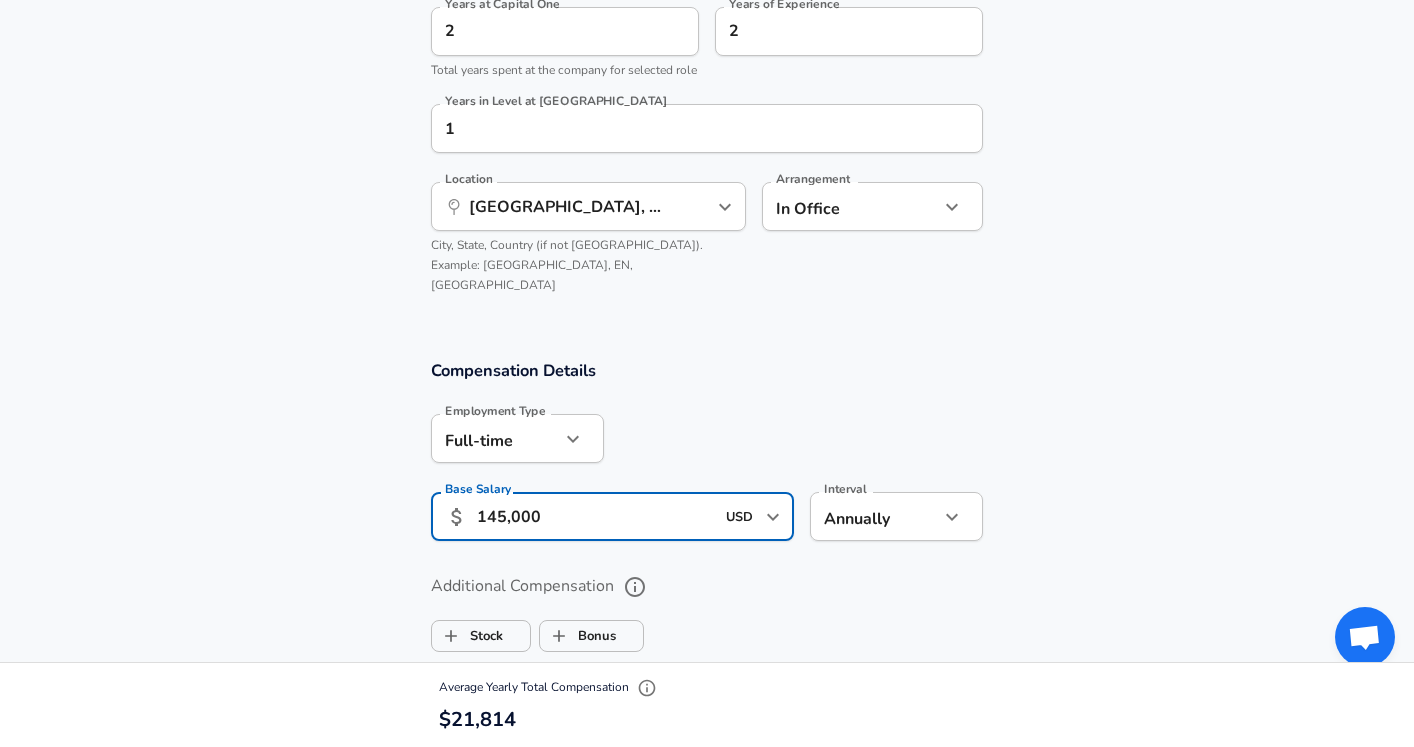 type on "145,000" 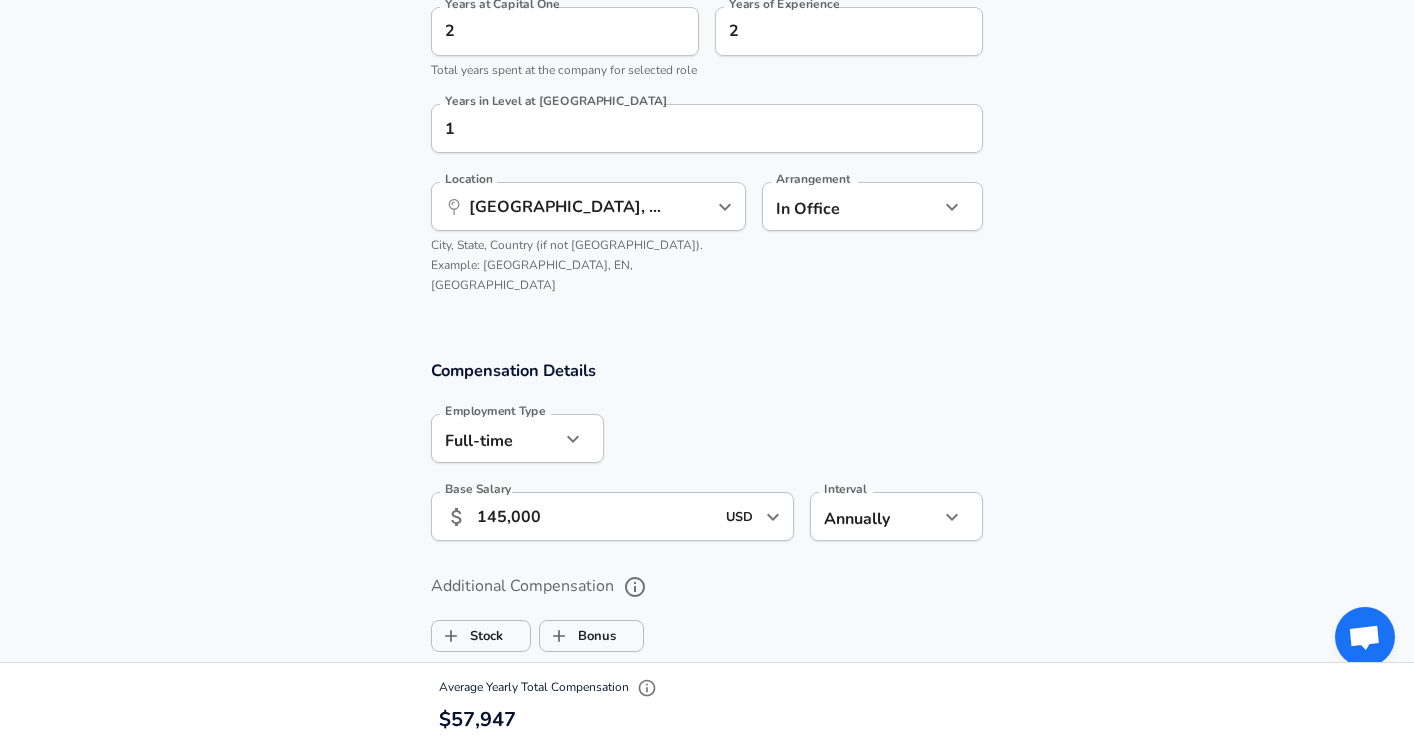 click on "Additional Compensation" at bounding box center (707, 587) 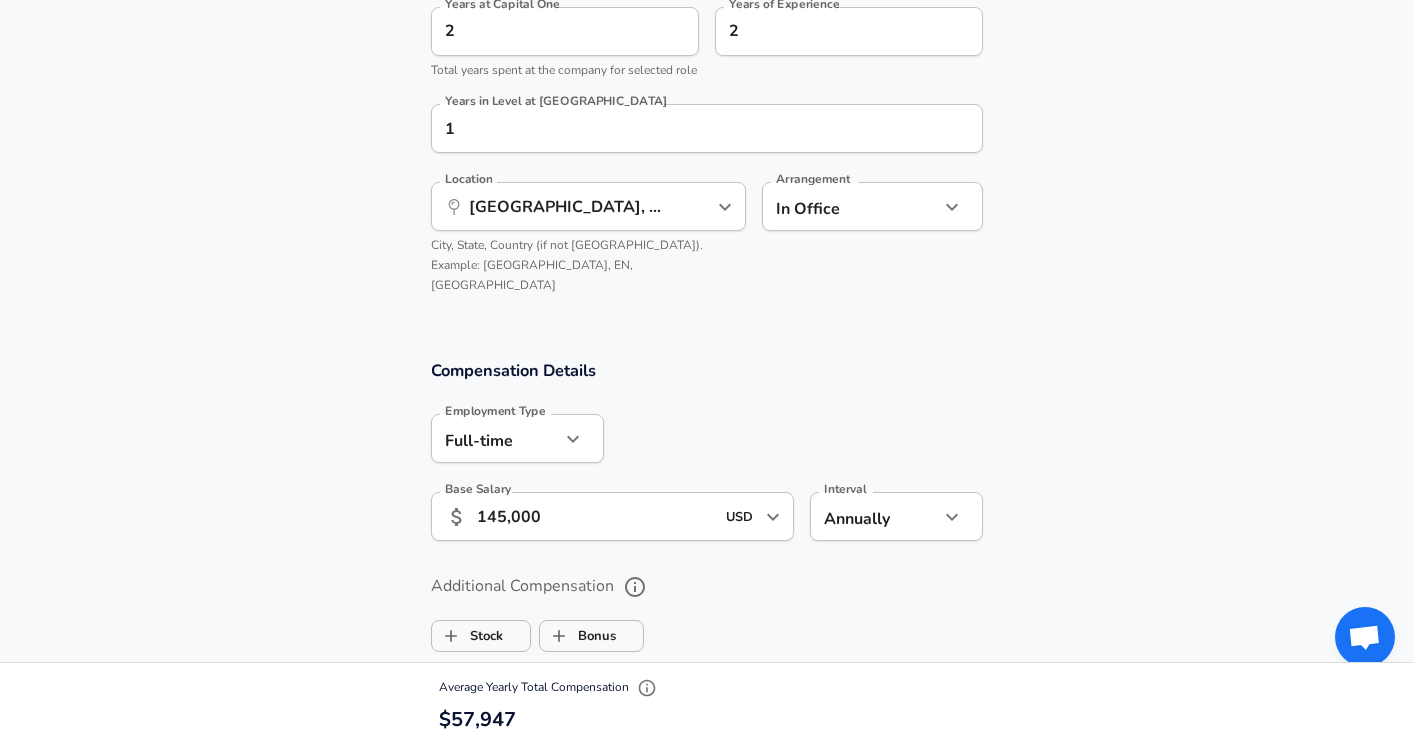 click on "Additional Compensation" at bounding box center [635, 587] 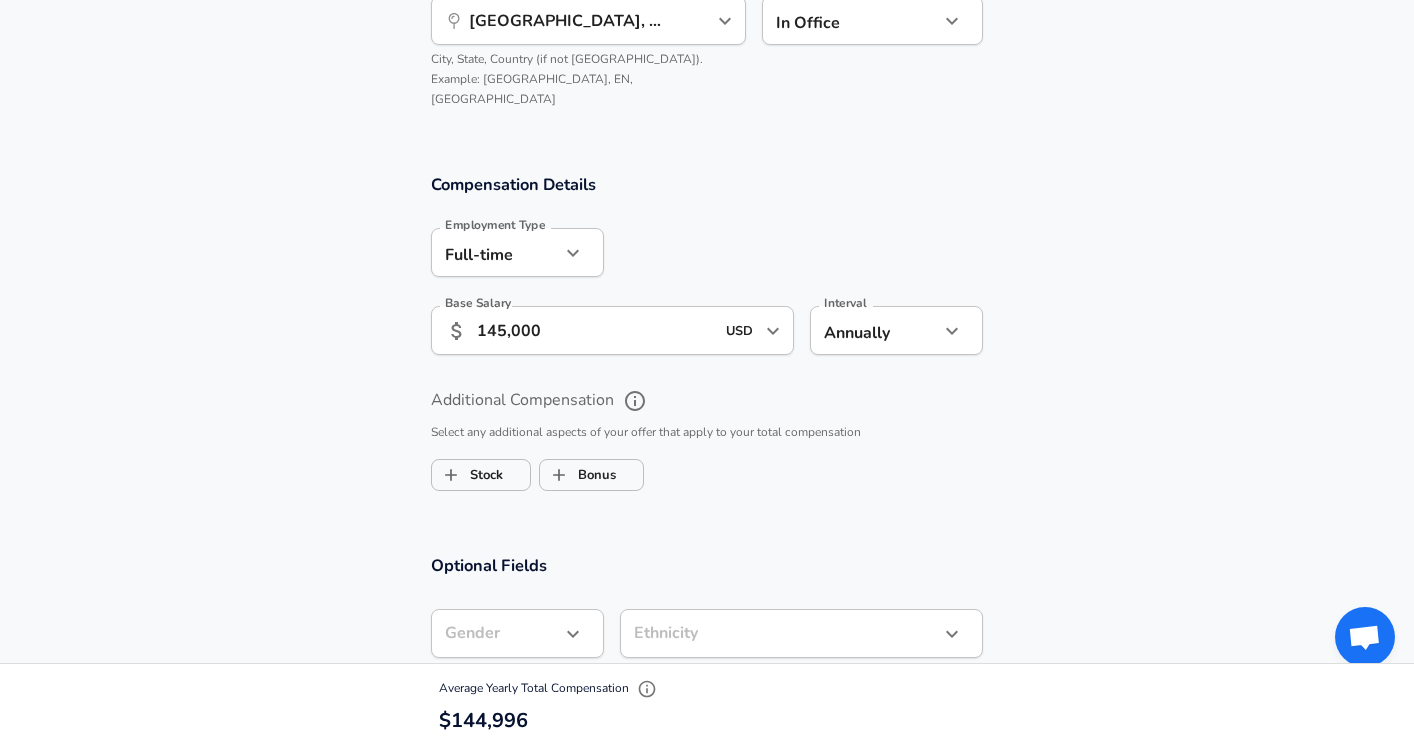 scroll, scrollTop: 1225, scrollLeft: 0, axis: vertical 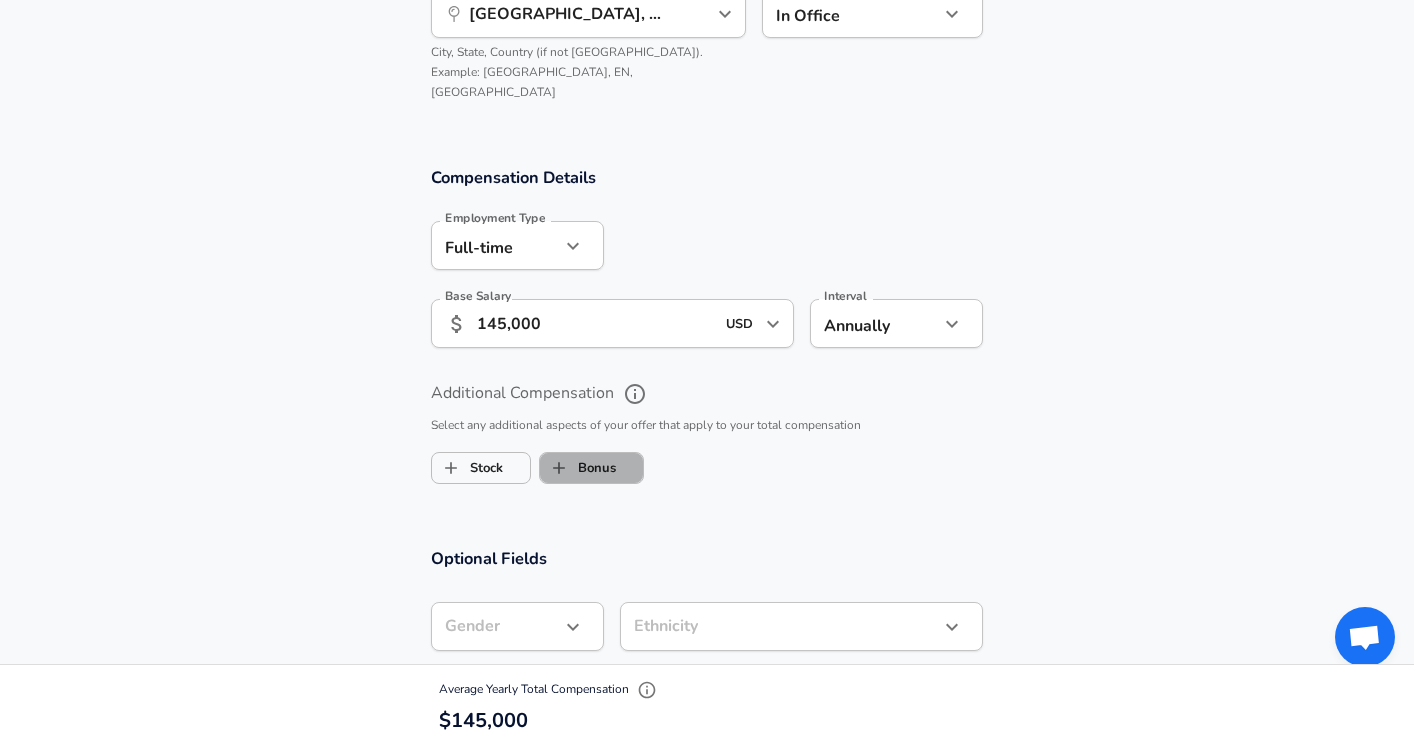 click on "Bonus" at bounding box center (578, 468) 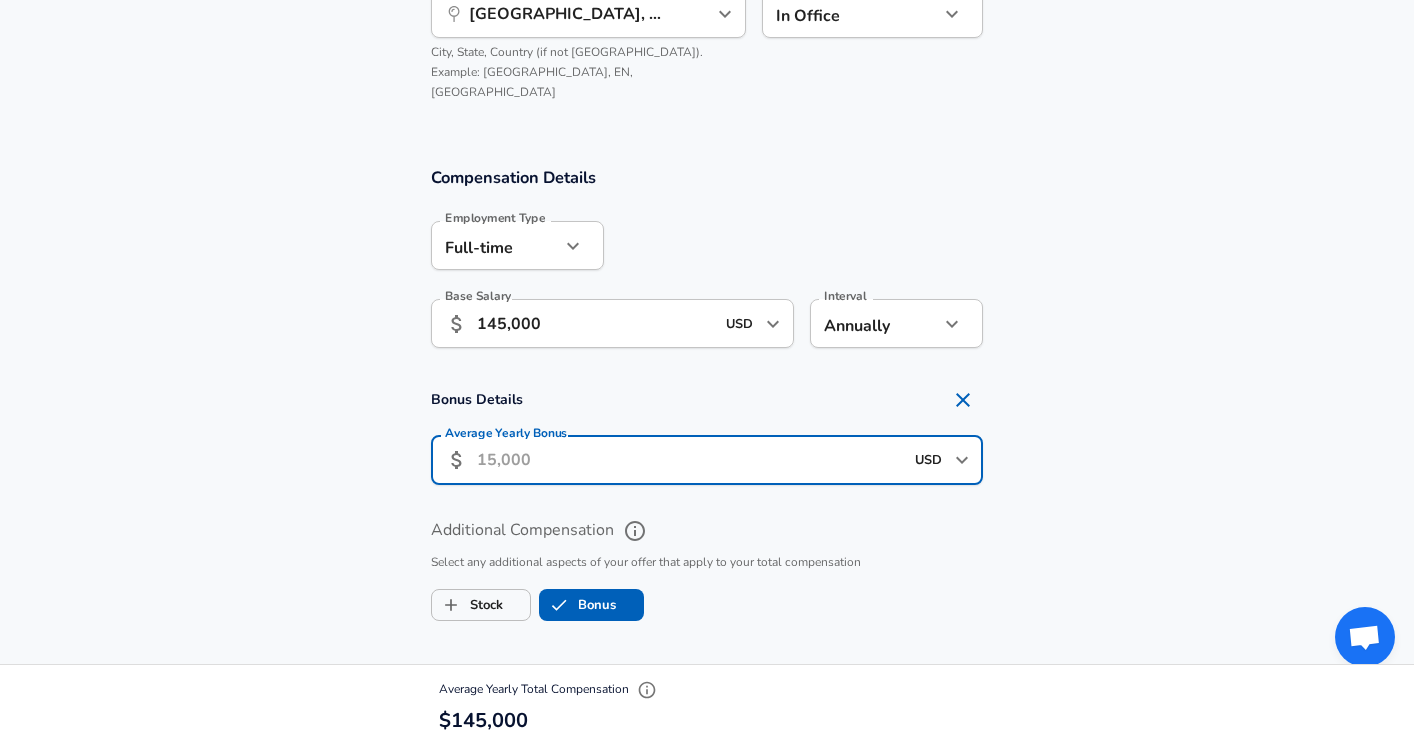 click on "Average Yearly Bonus" at bounding box center (690, 460) 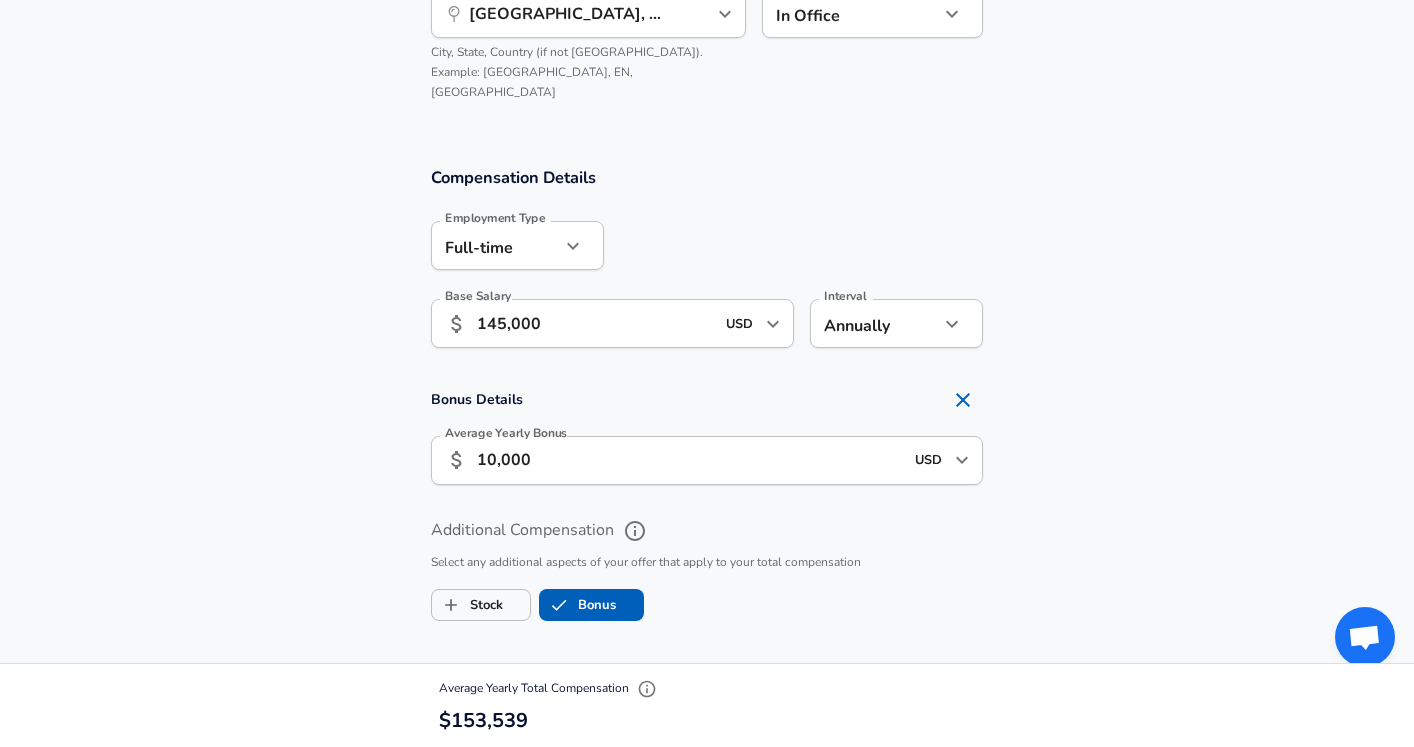 click on "Additional Compensation" at bounding box center [707, 531] 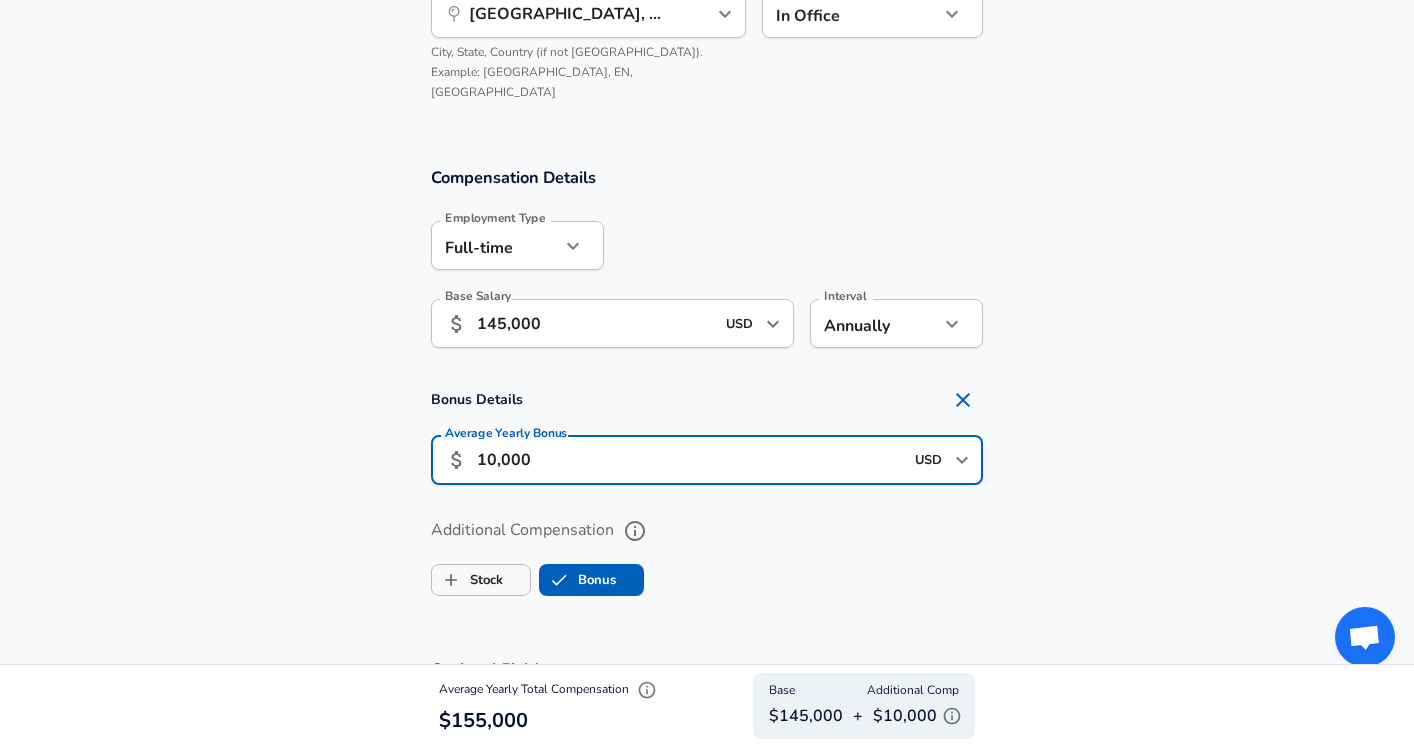 click on "10,000" at bounding box center [690, 460] 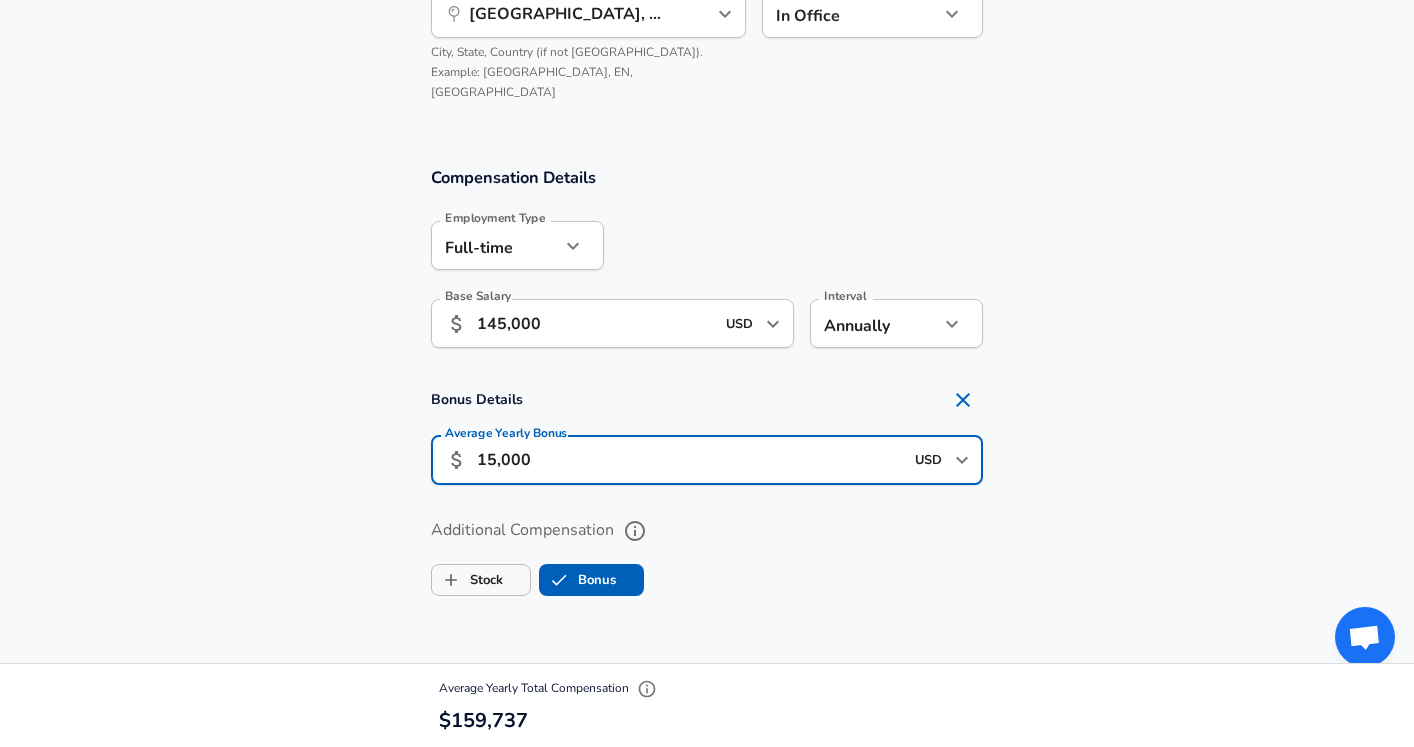 type on "15,000" 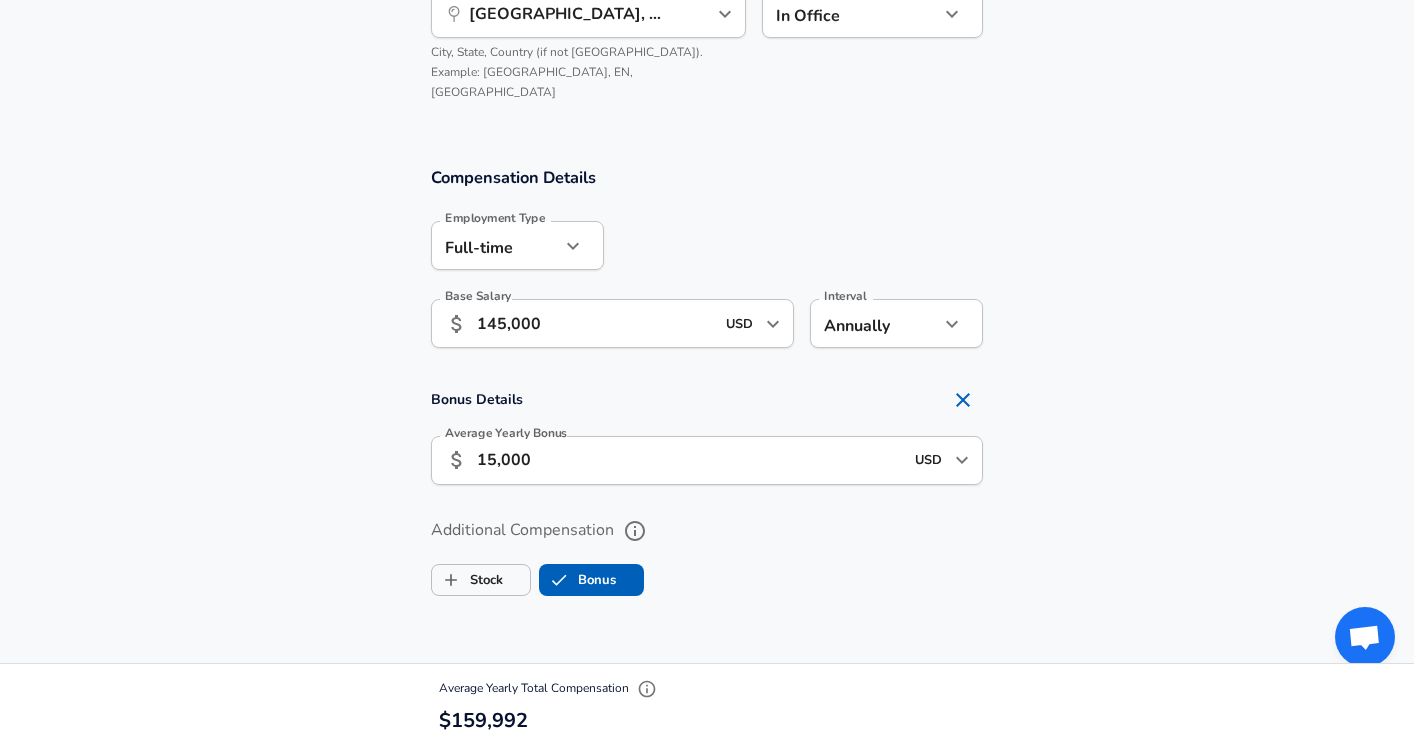 click on "Stock Bonus" at bounding box center [707, 576] 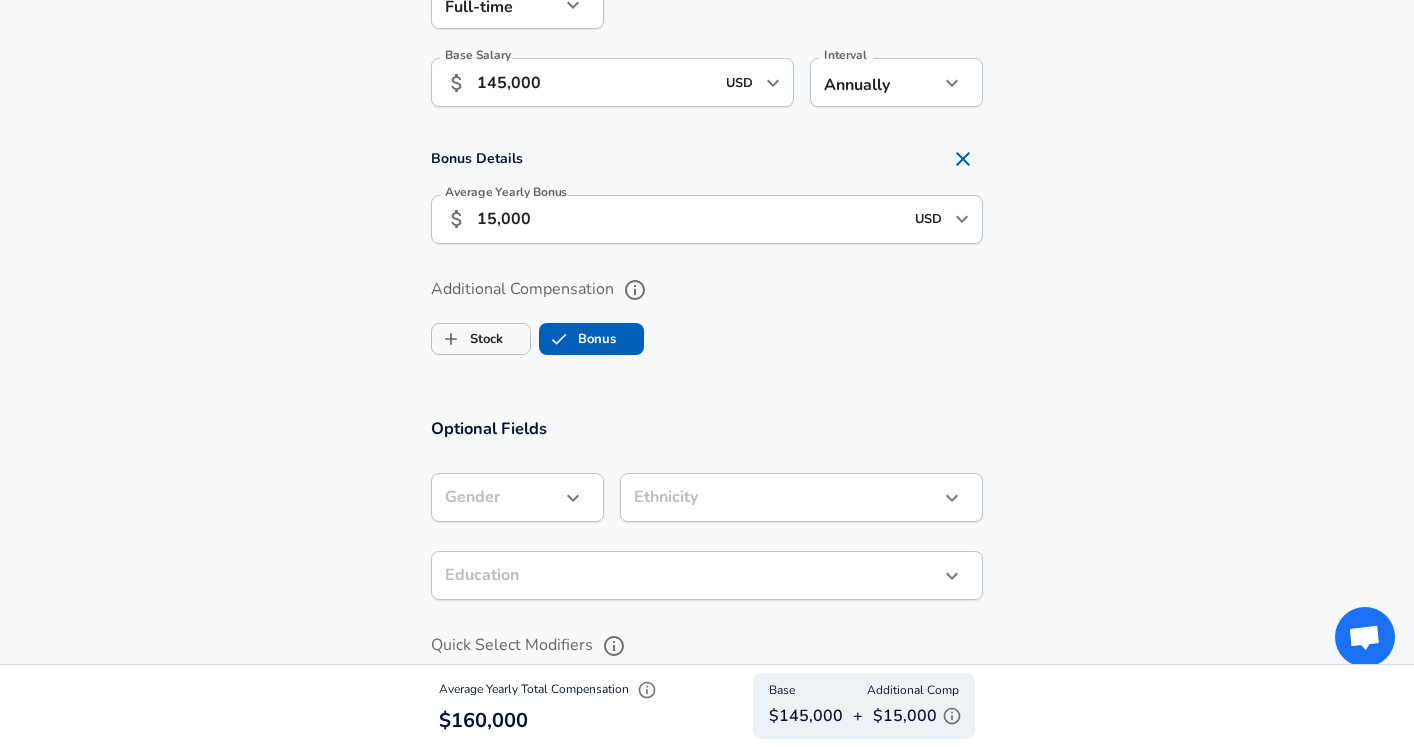 scroll, scrollTop: 1470, scrollLeft: 0, axis: vertical 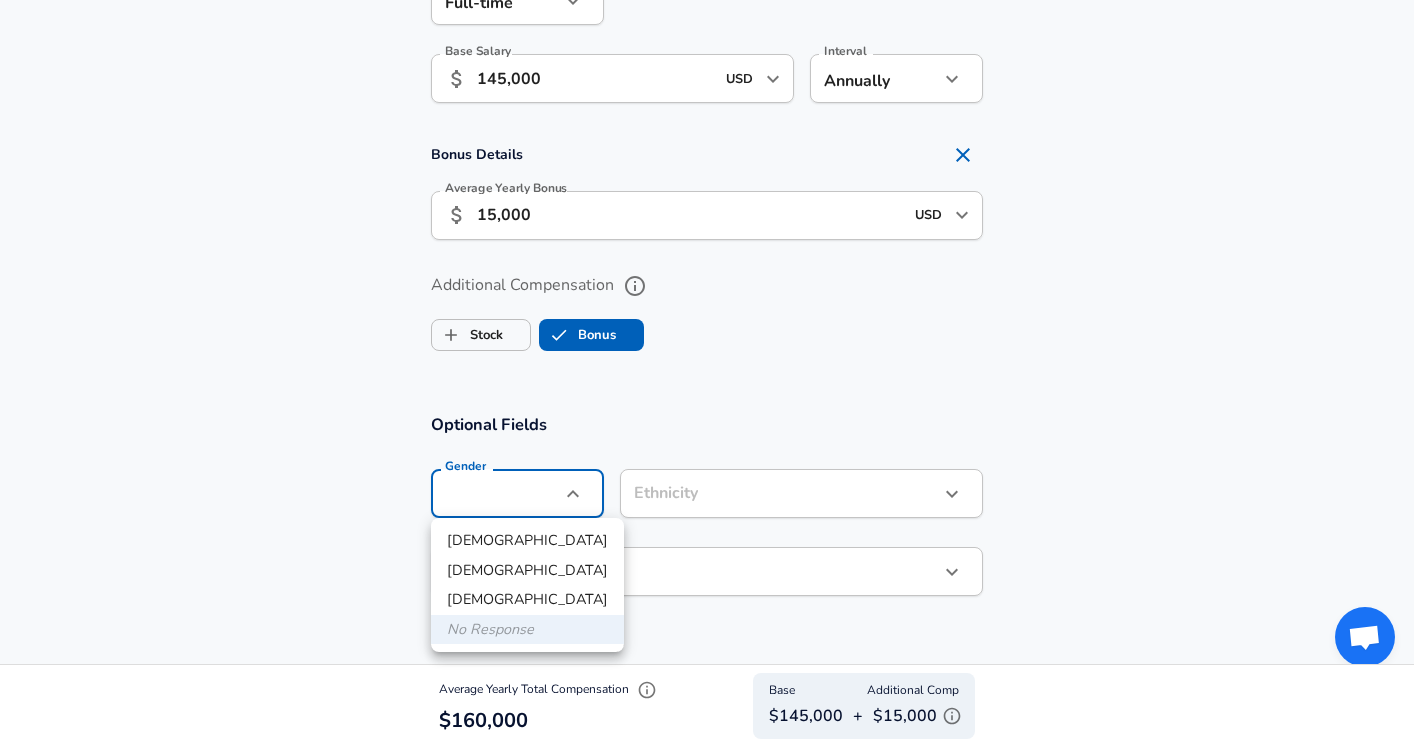 click on "Restart Add Your Salary Upload your offer letter   to verify your submission Enhance Privacy and Anonymity No Automatically hides specific fields until there are enough submissions to safely display the full details.   More Details Based on your submission and the data points that we have already collected, we will automatically hide and anonymize specific fields if there aren't enough data points to remain sufficiently anonymous. Company & Title Information   Enter the company you received your offer from Company Capital One Company   Select the title that closest resembles your official title. This should be similar to the title that was present on your offer letter. Title Data Scientist Title Job Family Data Scientist Job Family   Select a Specialization that best fits your role. If you can't find one, select 'Other' to enter a custom specialization Select Specialization Machine Learning Machine Learning Select Specialization   Level Senior Data Scientist / Principal Associate Level New Offer Employee Yes" at bounding box center (707, -1097) 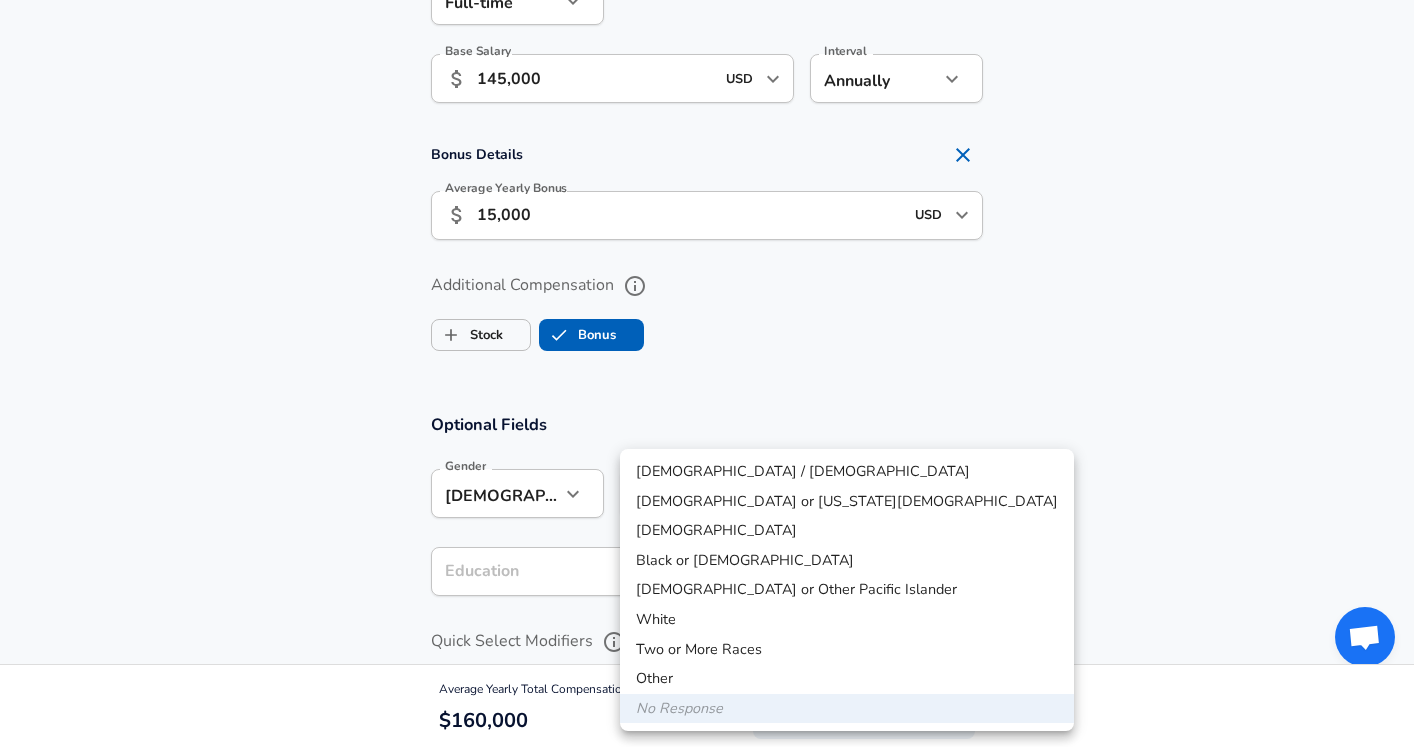 click on "Restart Add Your Salary Upload your offer letter   to verify your submission Enhance Privacy and Anonymity No Automatically hides specific fields until there are enough submissions to safely display the full details.   More Details Based on your submission and the data points that we have already collected, we will automatically hide and anonymize specific fields if there aren't enough data points to remain sufficiently anonymous. Company & Title Information   Enter the company you received your offer from Company Capital One Company   Select the title that closest resembles your official title. This should be similar to the title that was present on your offer letter. Title Data Scientist Title Job Family Data Scientist Job Family   Select a Specialization that best fits your role. If you can't find one, select 'Other' to enter a custom specialization Select Specialization Machine Learning Machine Learning Select Specialization   Level Senior Data Scientist / Principal Associate Level New Offer Employee Yes" at bounding box center [707, -1097] 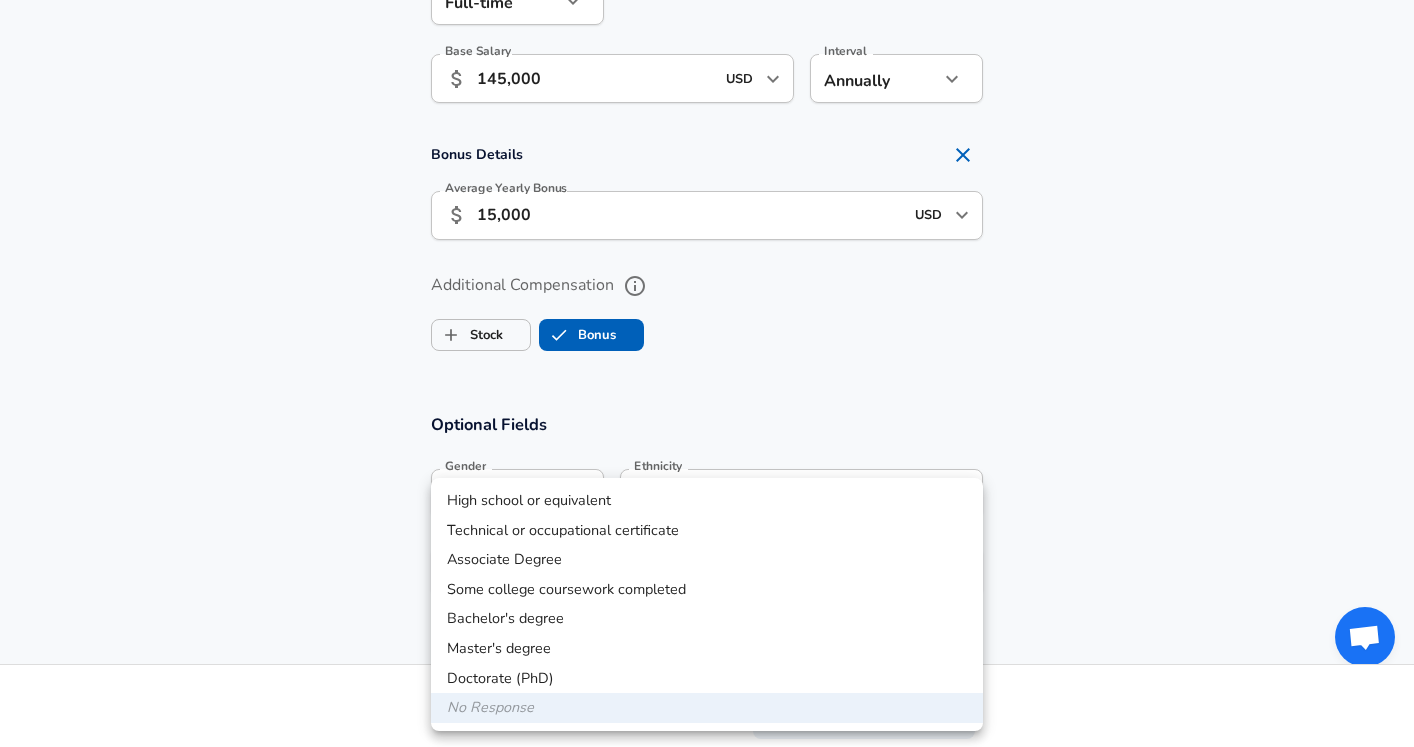 click on "Restart Add Your Salary Upload your offer letter   to verify your submission Enhance Privacy and Anonymity No Automatically hides specific fields until there are enough submissions to safely display the full details.   More Details Based on your submission and the data points that we have already collected, we will automatically hide and anonymize specific fields if there aren't enough data points to remain sufficiently anonymous. Company & Title Information   Enter the company you received your offer from Company Capital One Company   Select the title that closest resembles your official title. This should be similar to the title that was present on your offer letter. Title Data Scientist Title Job Family Data Scientist Job Family   Select a Specialization that best fits your role. If you can't find one, select 'Other' to enter a custom specialization Select Specialization Machine Learning Machine Learning Select Specialization   Level Senior Data Scientist / Principal Associate Level New Offer Employee Yes" at bounding box center (707, -1097) 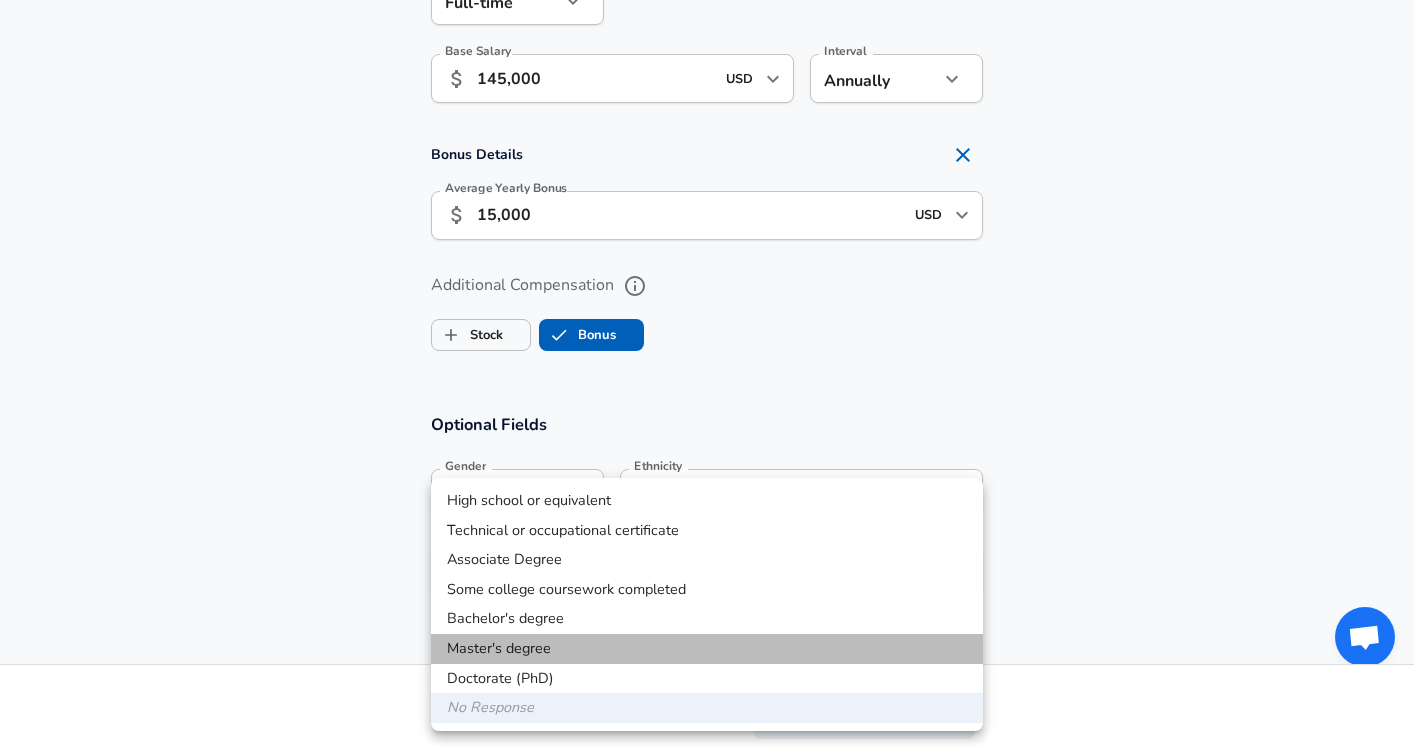 click on "Master's degree" at bounding box center [707, 649] 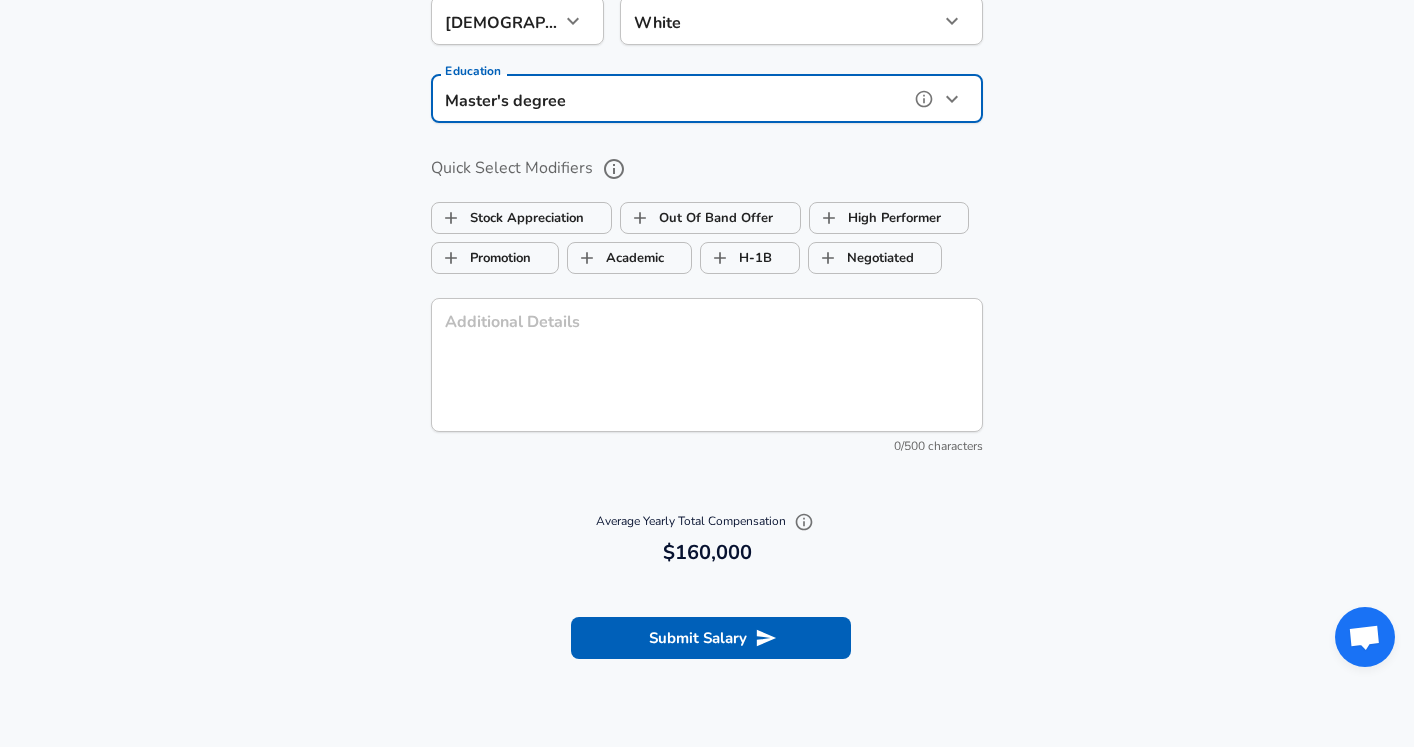 scroll, scrollTop: 1952, scrollLeft: 0, axis: vertical 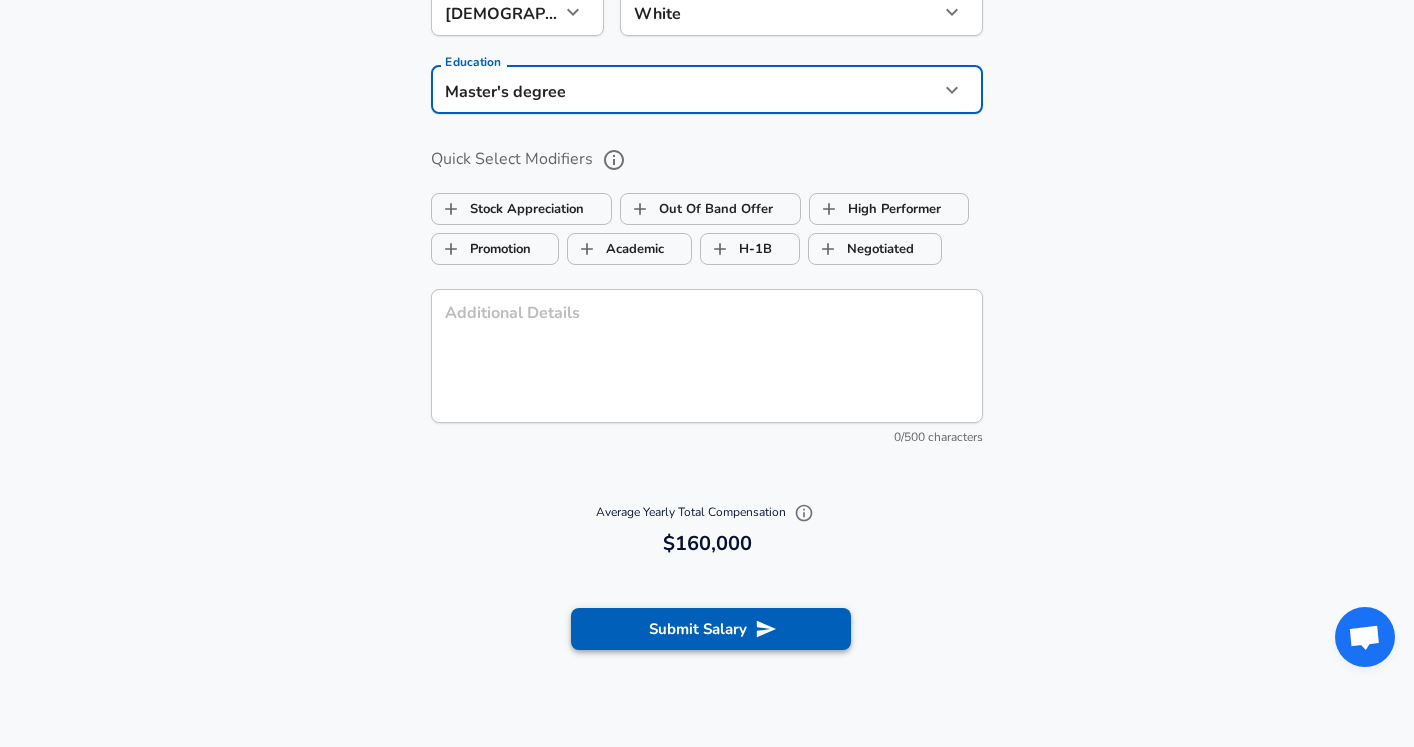 click on "Submit Salary" at bounding box center (711, 629) 